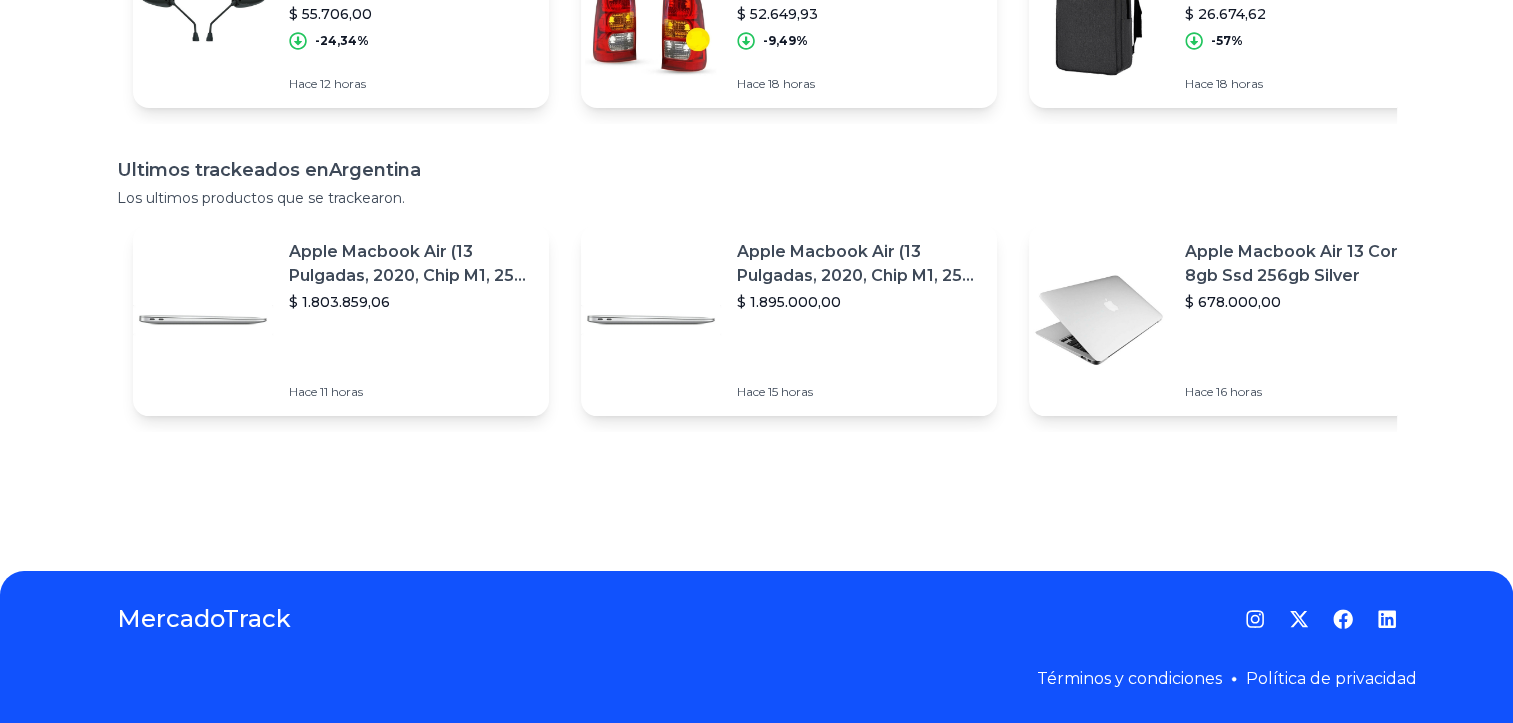 scroll, scrollTop: 0, scrollLeft: 0, axis: both 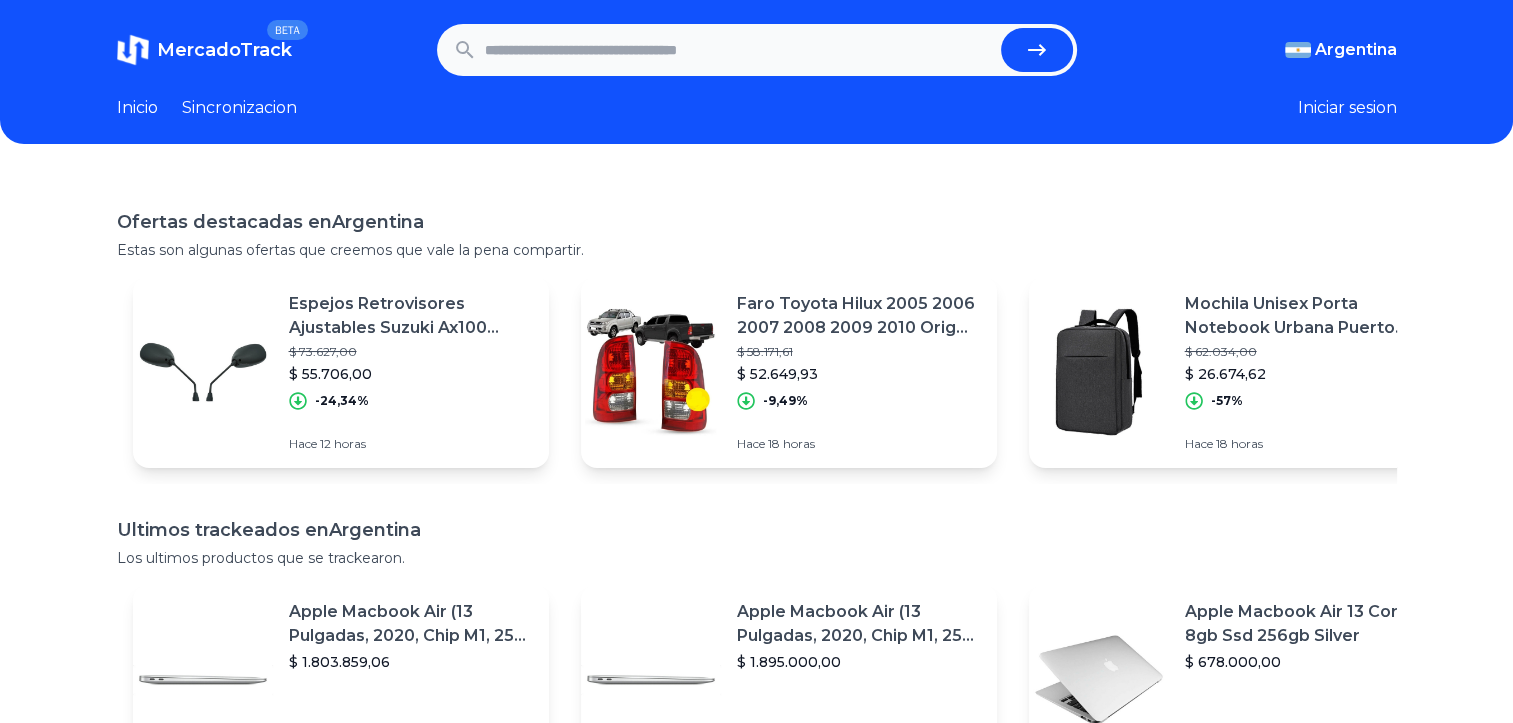 click at bounding box center [739, 50] 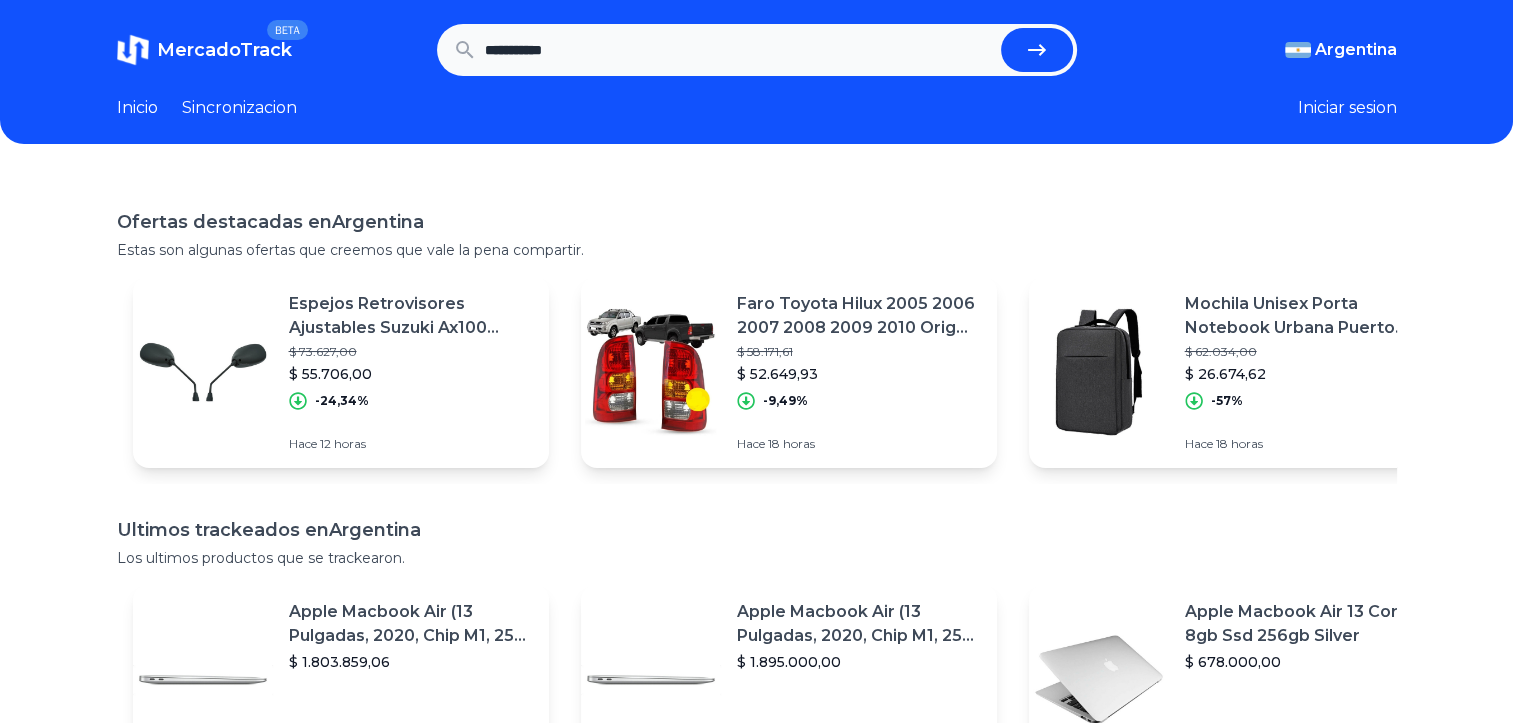 type on "**********" 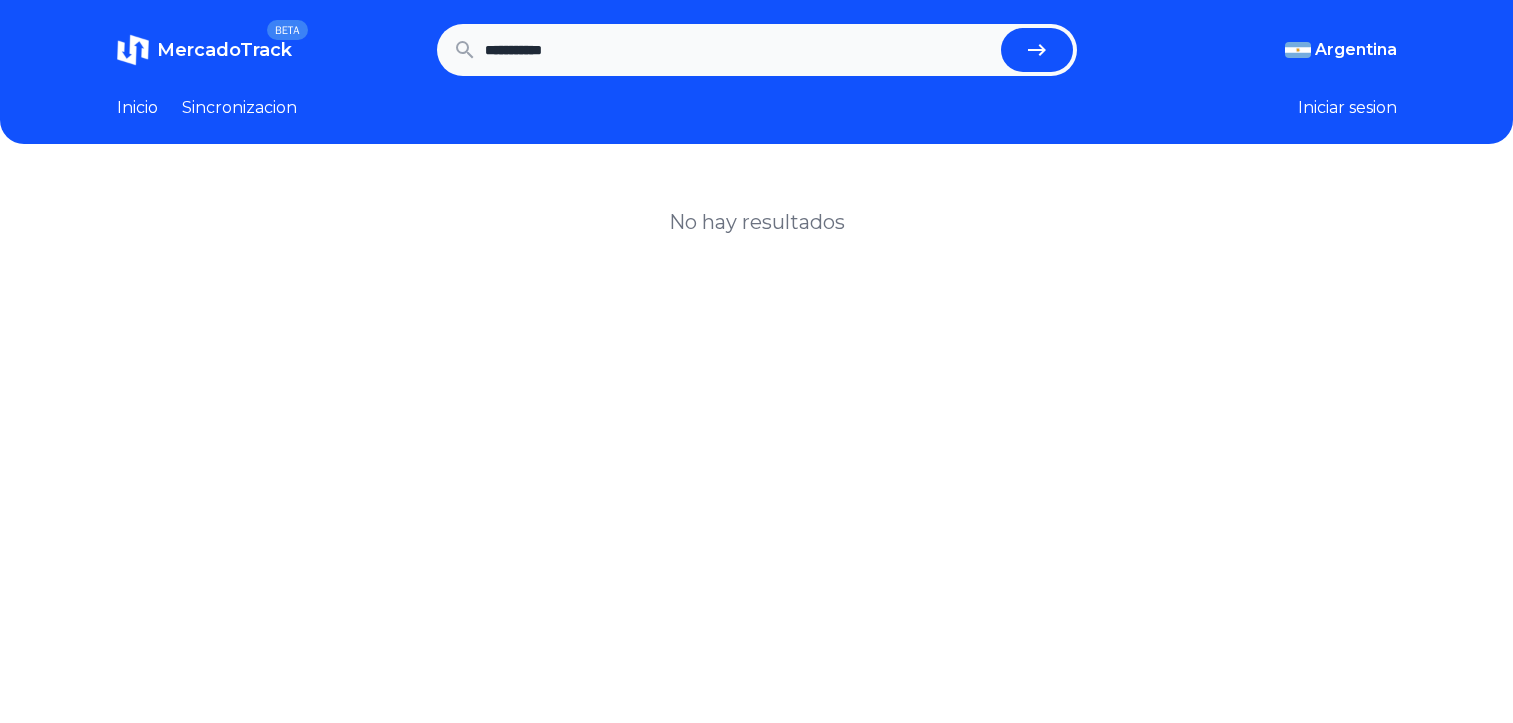 scroll, scrollTop: 0, scrollLeft: 0, axis: both 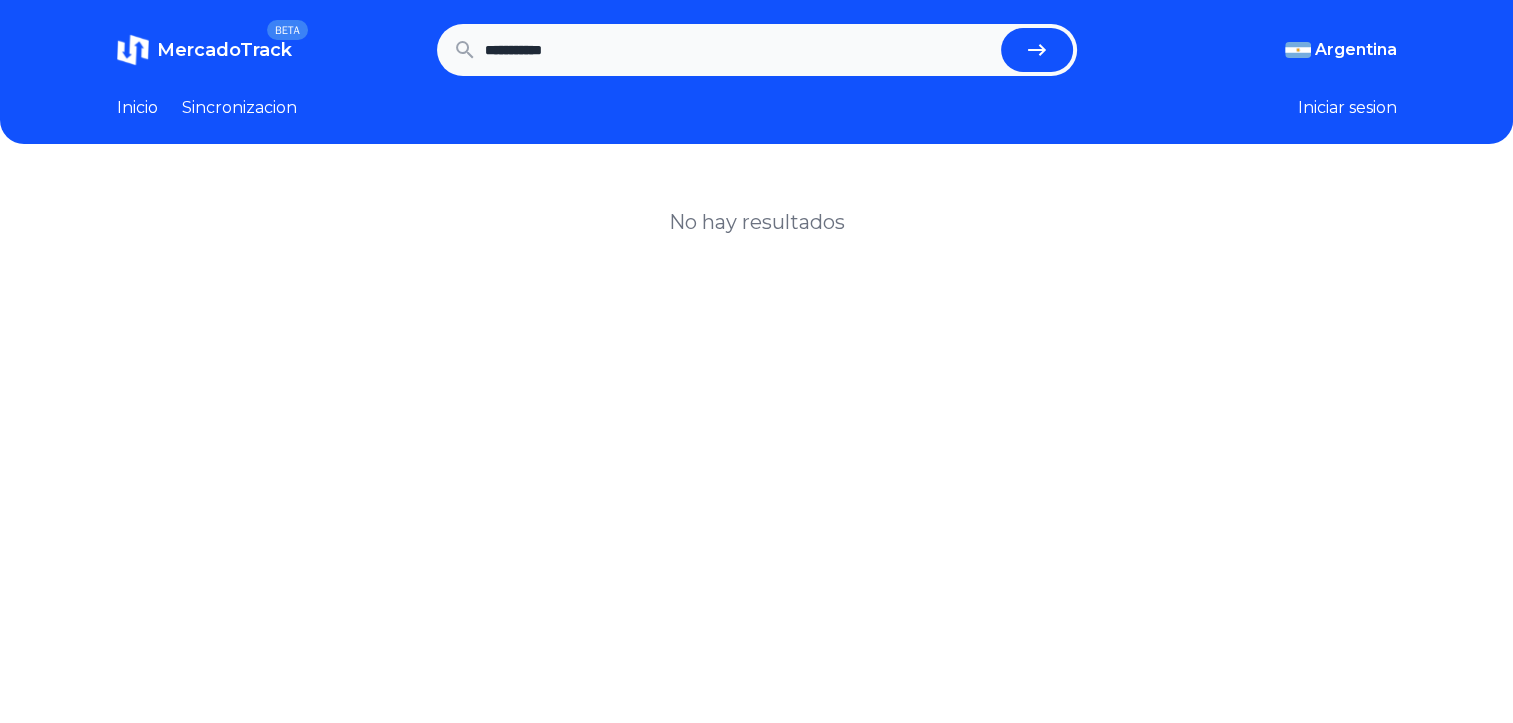 drag, startPoint x: 602, startPoint y: 50, endPoint x: 168, endPoint y: 42, distance: 434.07373 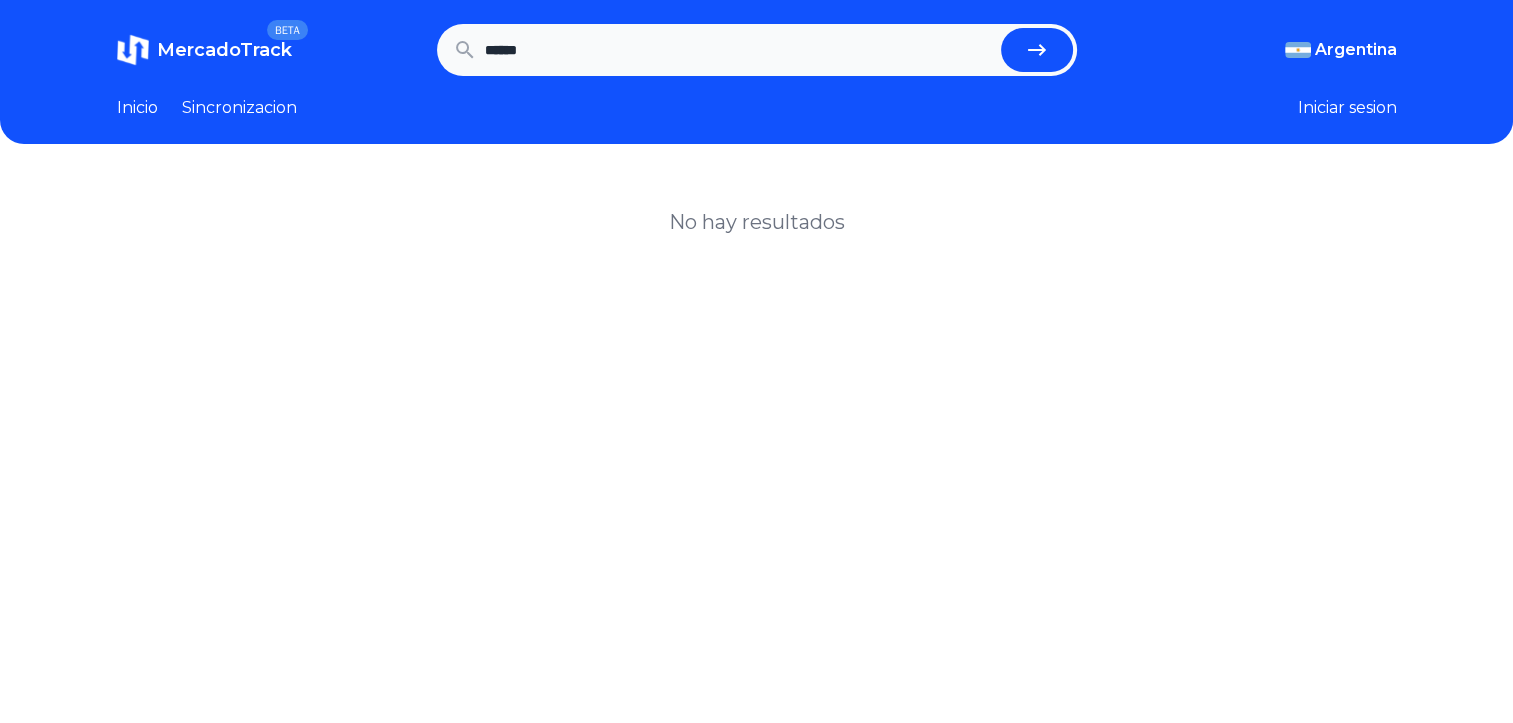 type on "******" 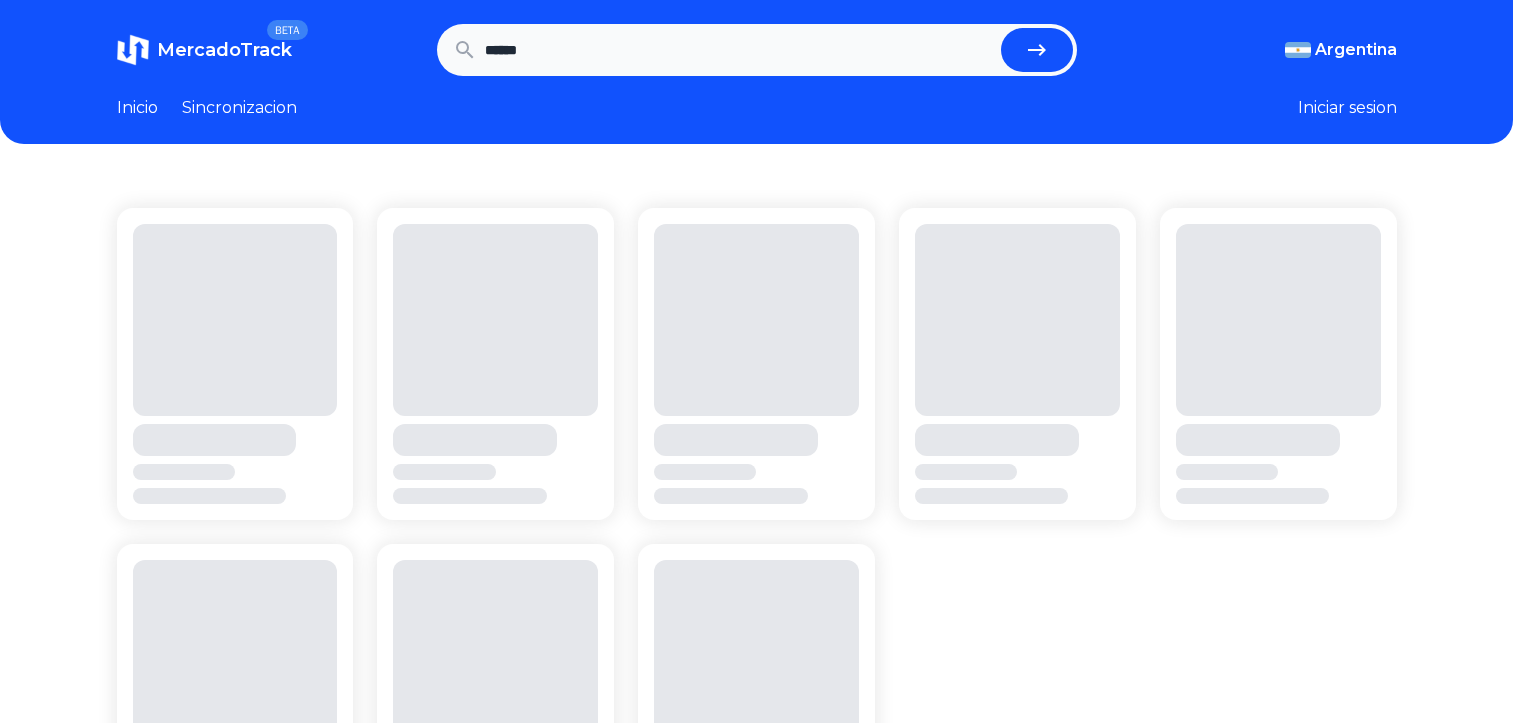 scroll, scrollTop: 0, scrollLeft: 0, axis: both 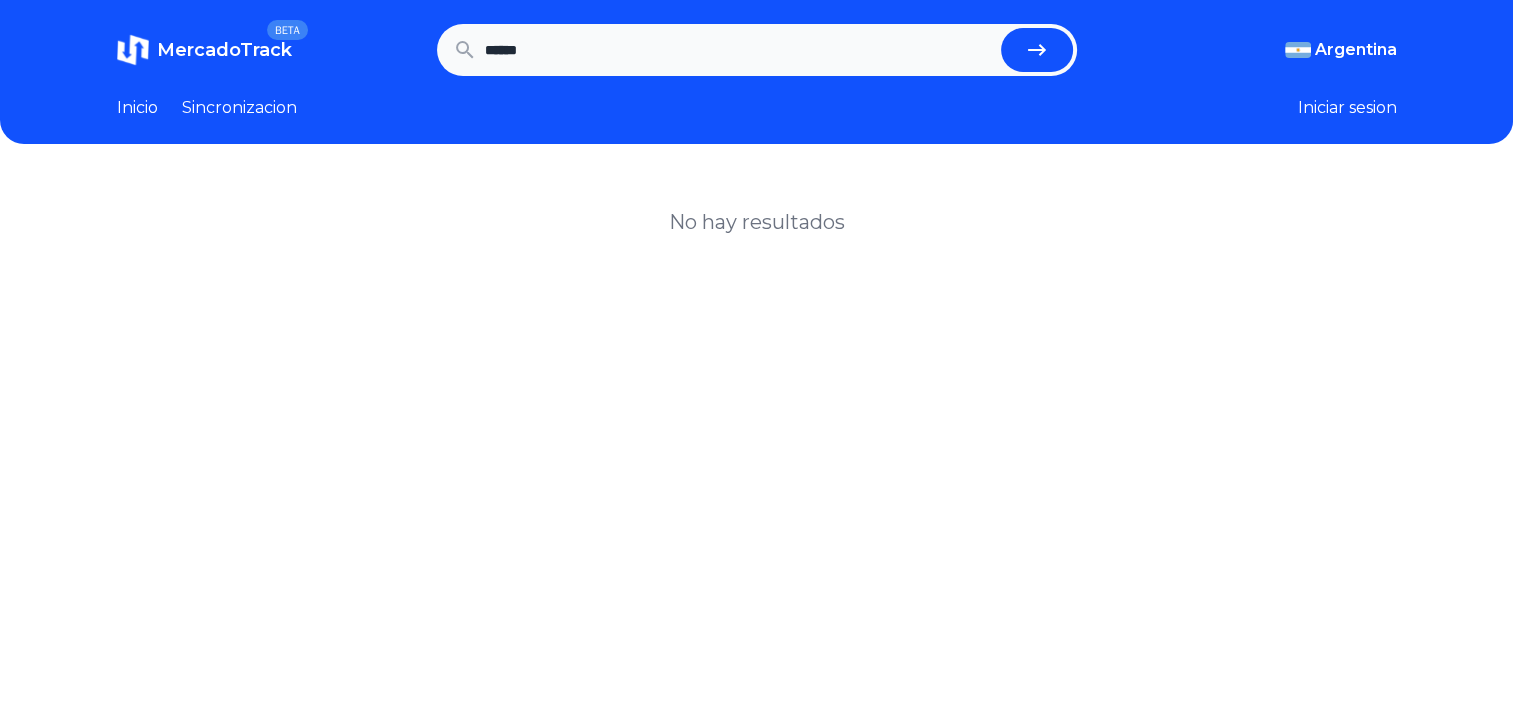 drag, startPoint x: 679, startPoint y: 63, endPoint x: 161, endPoint y: 95, distance: 518.9875 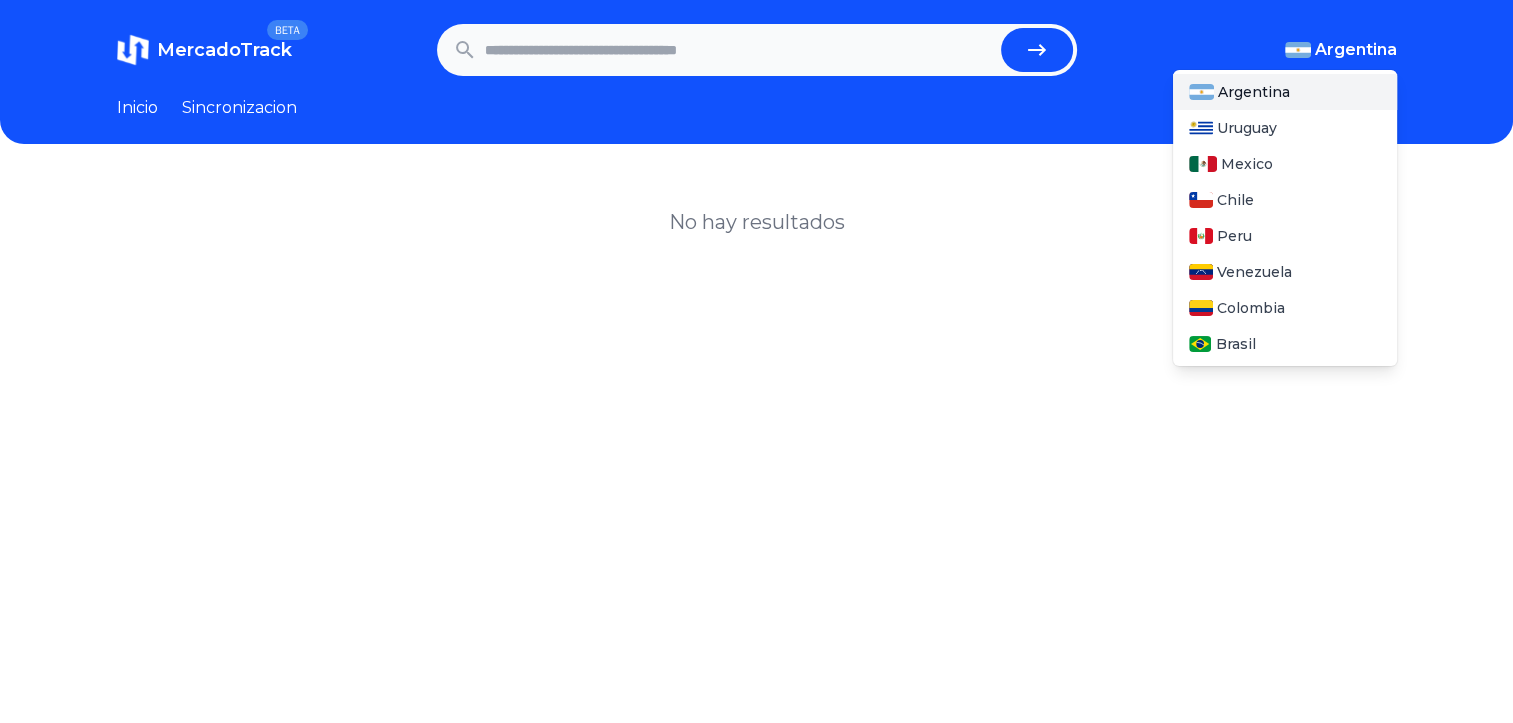 click on "Argentina" at bounding box center [1356, 50] 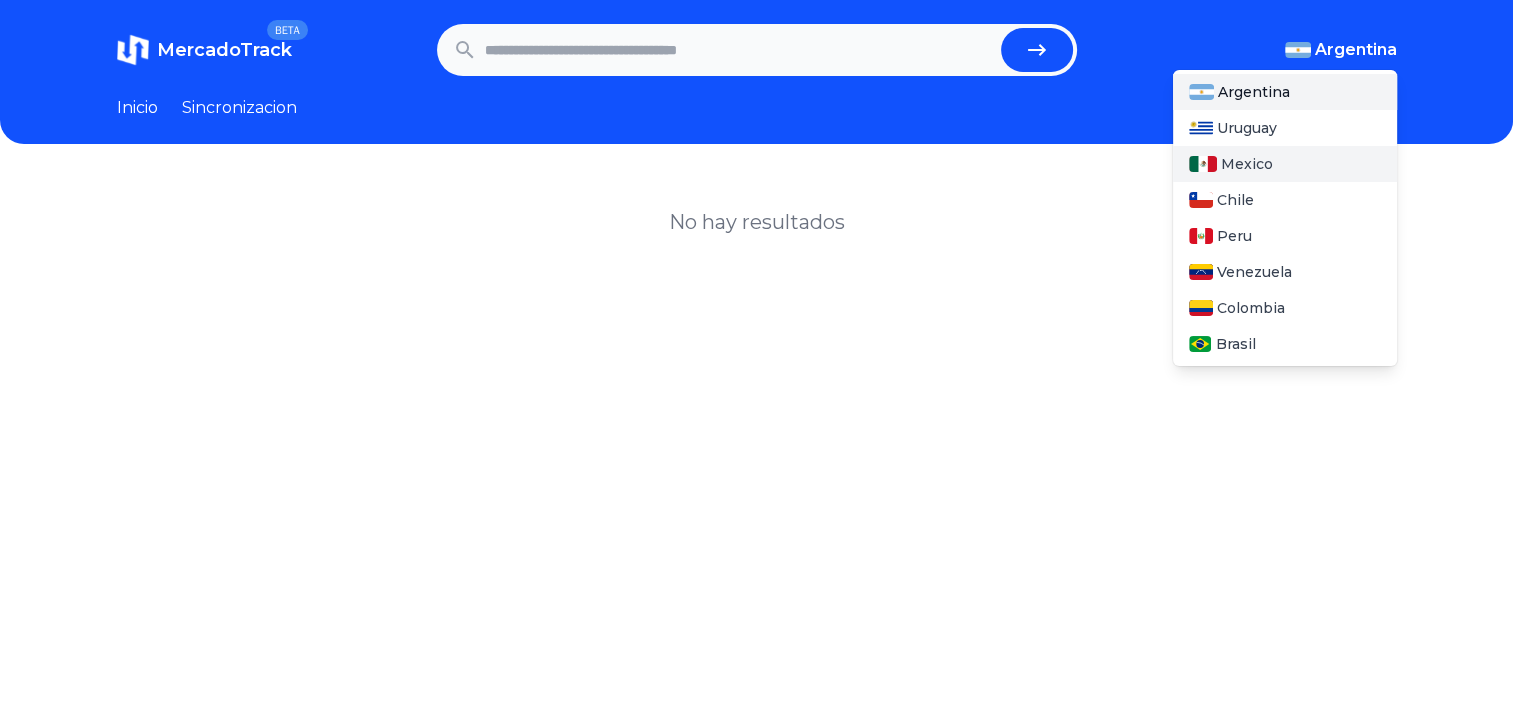 click on "Mexico" at bounding box center [1247, 164] 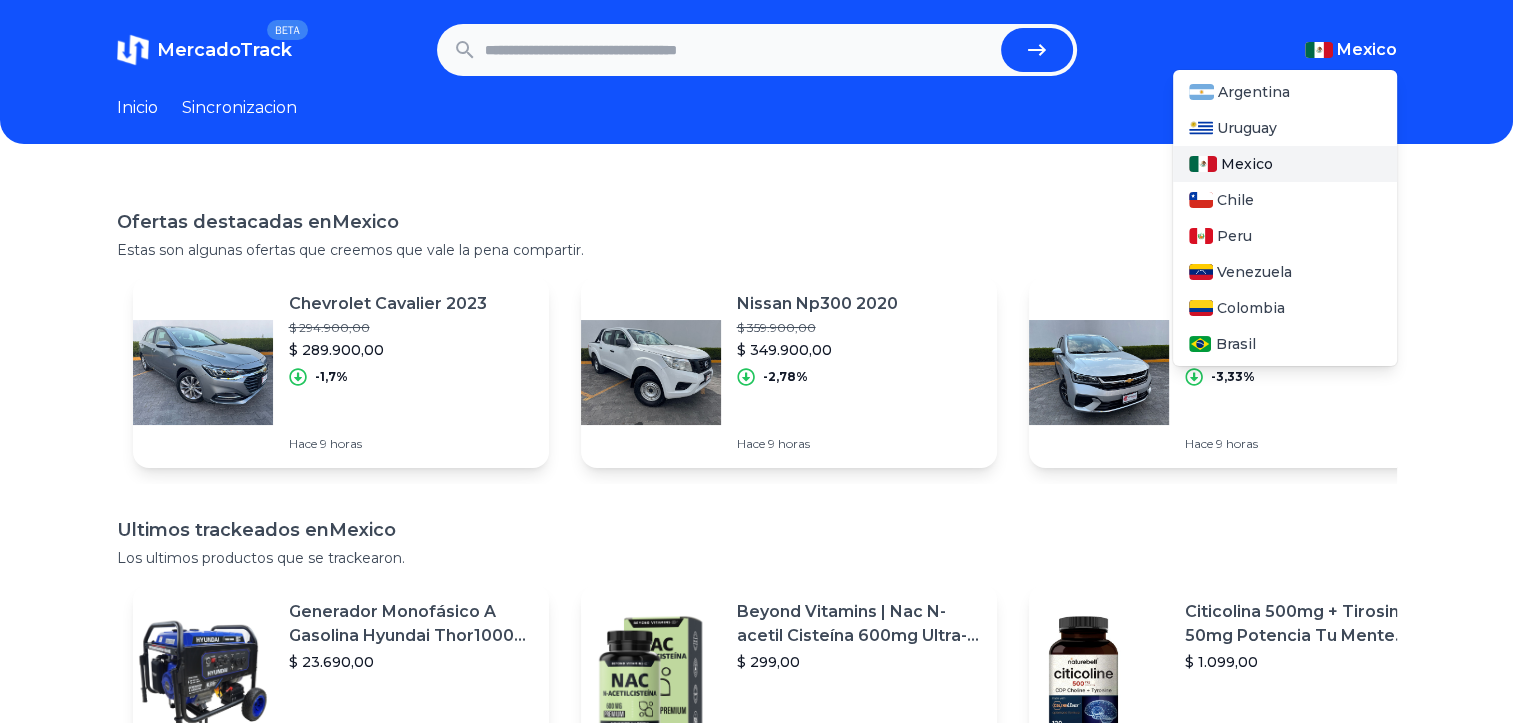 click on "Mexico" at bounding box center (1285, 164) 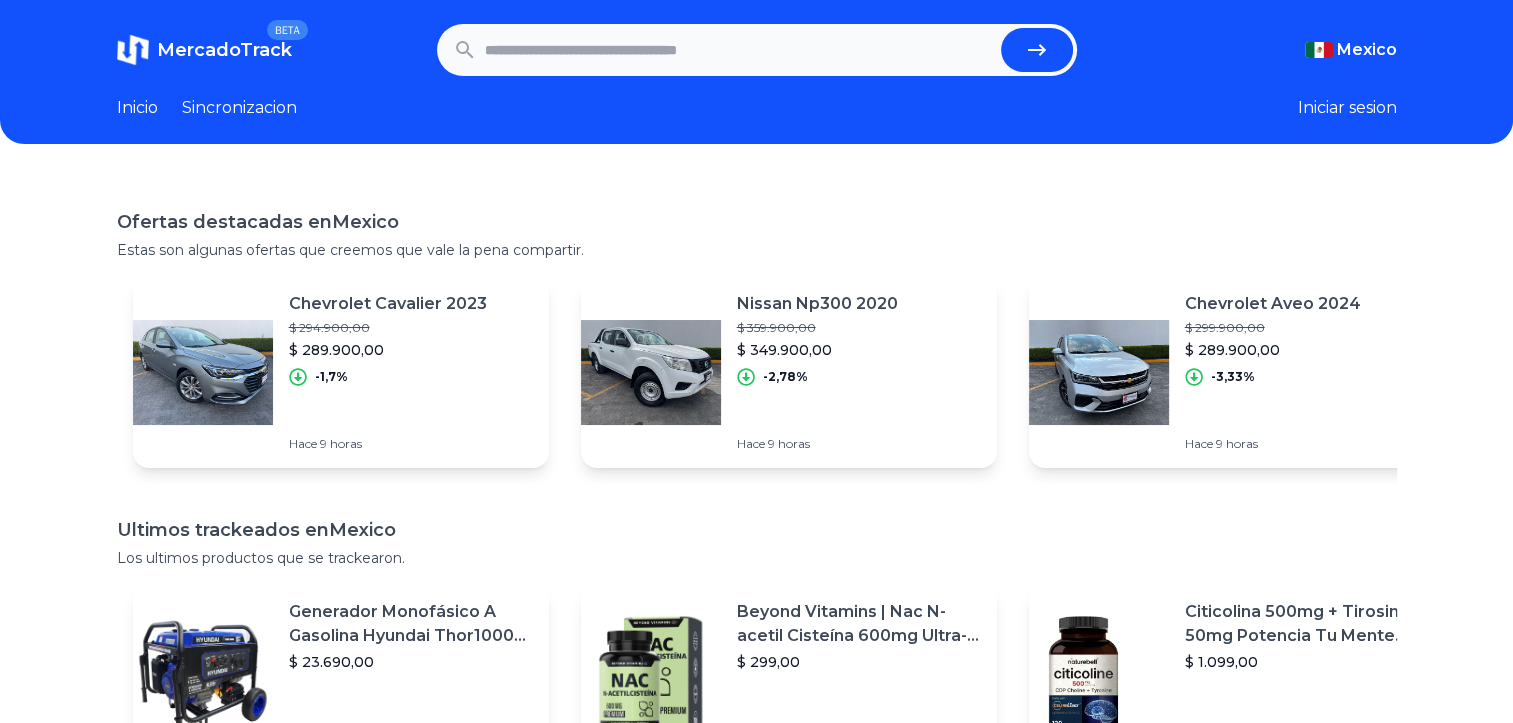click at bounding box center (739, 50) 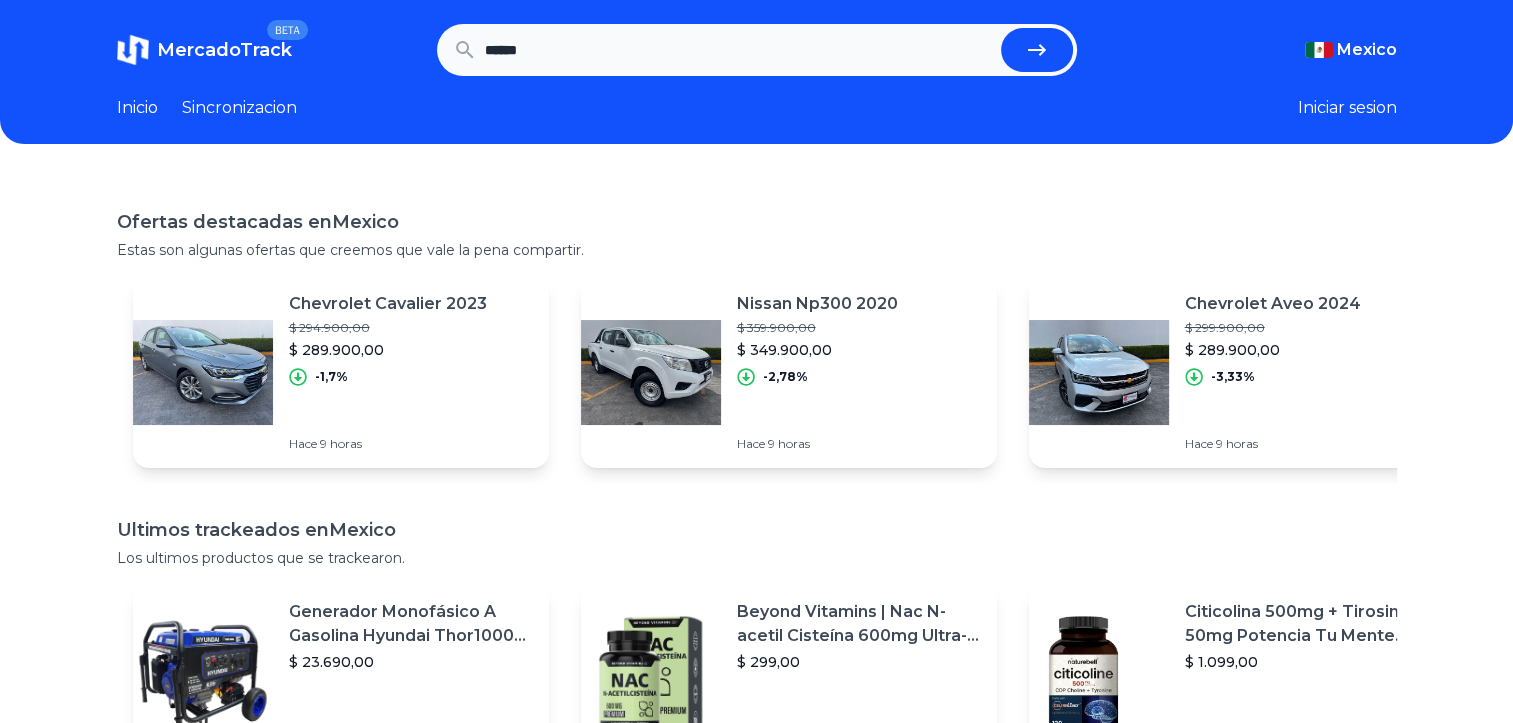 type on "******" 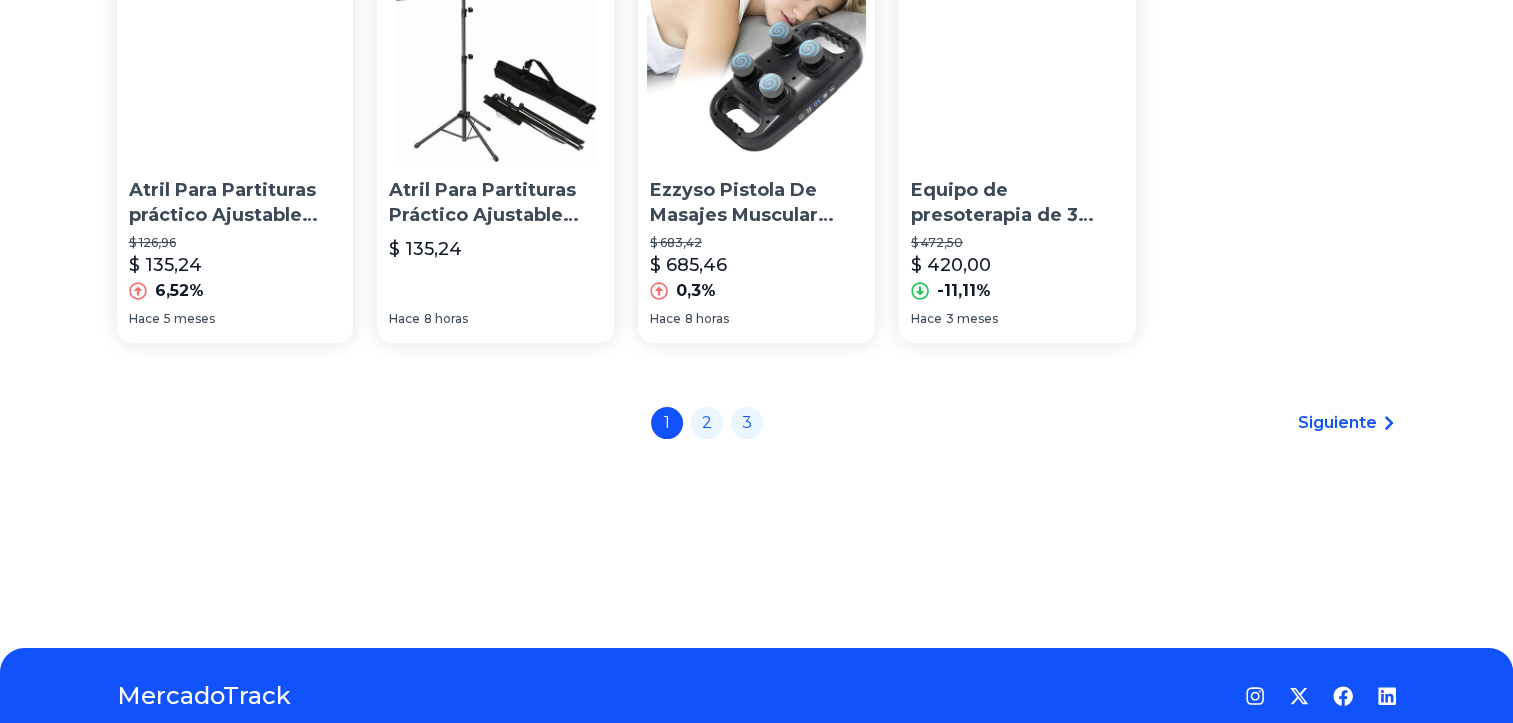 scroll, scrollTop: 287, scrollLeft: 0, axis: vertical 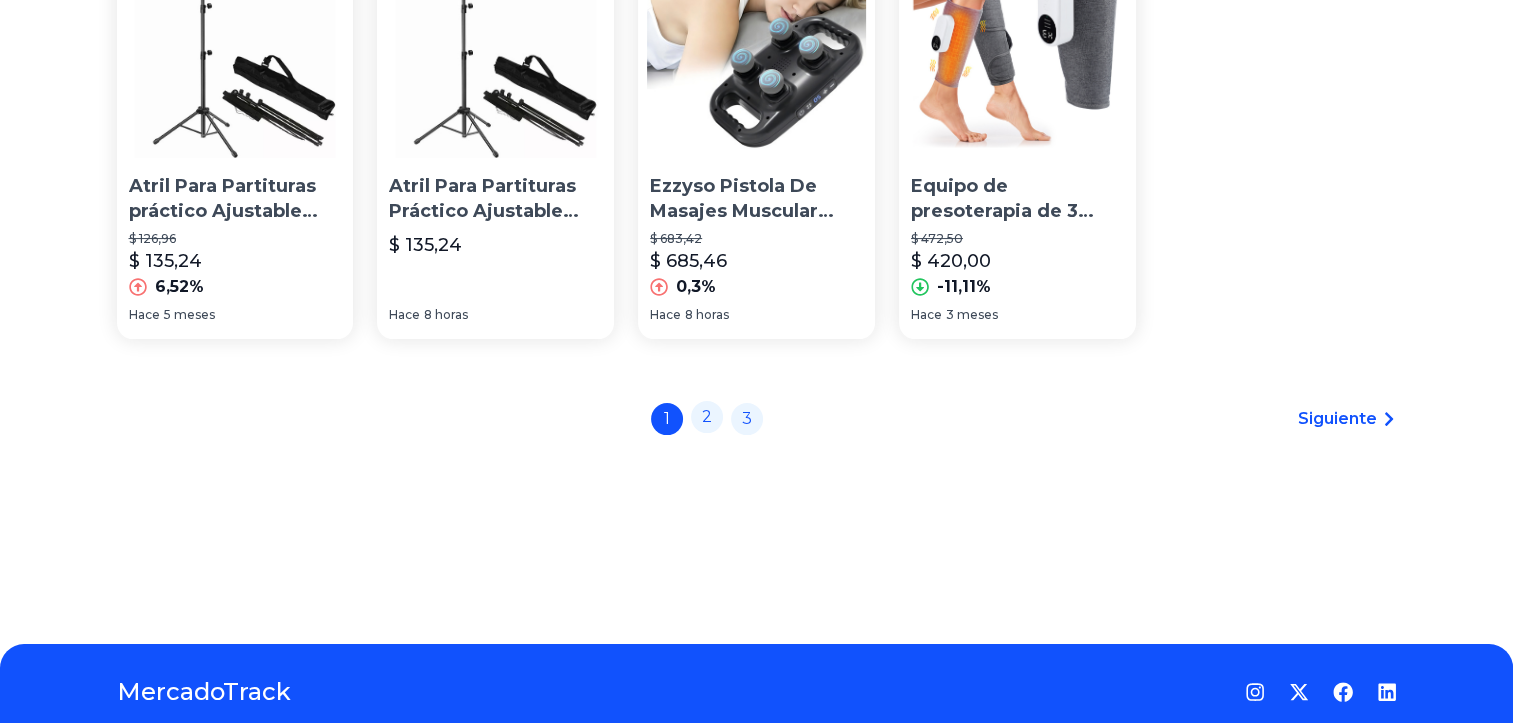 click on "2" at bounding box center (707, 417) 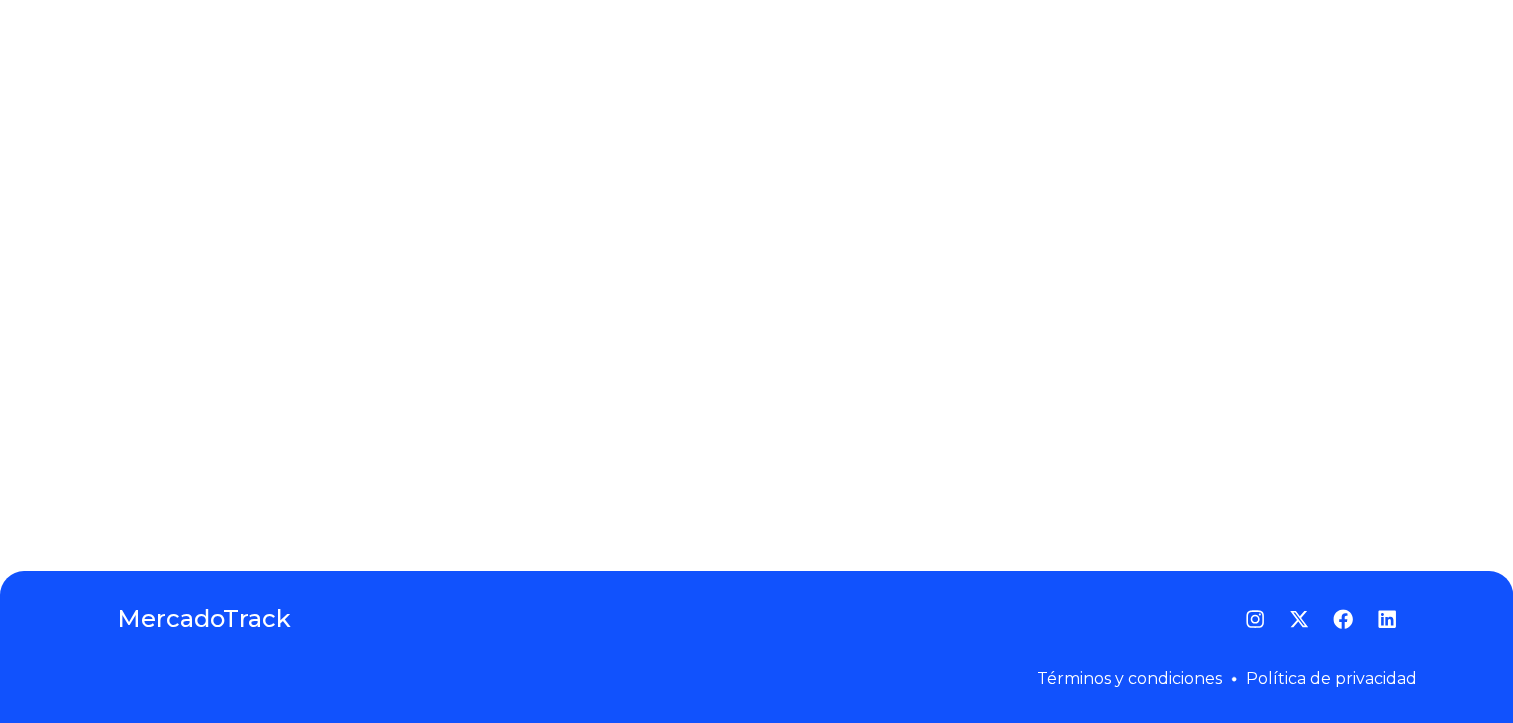 scroll, scrollTop: 0, scrollLeft: 0, axis: both 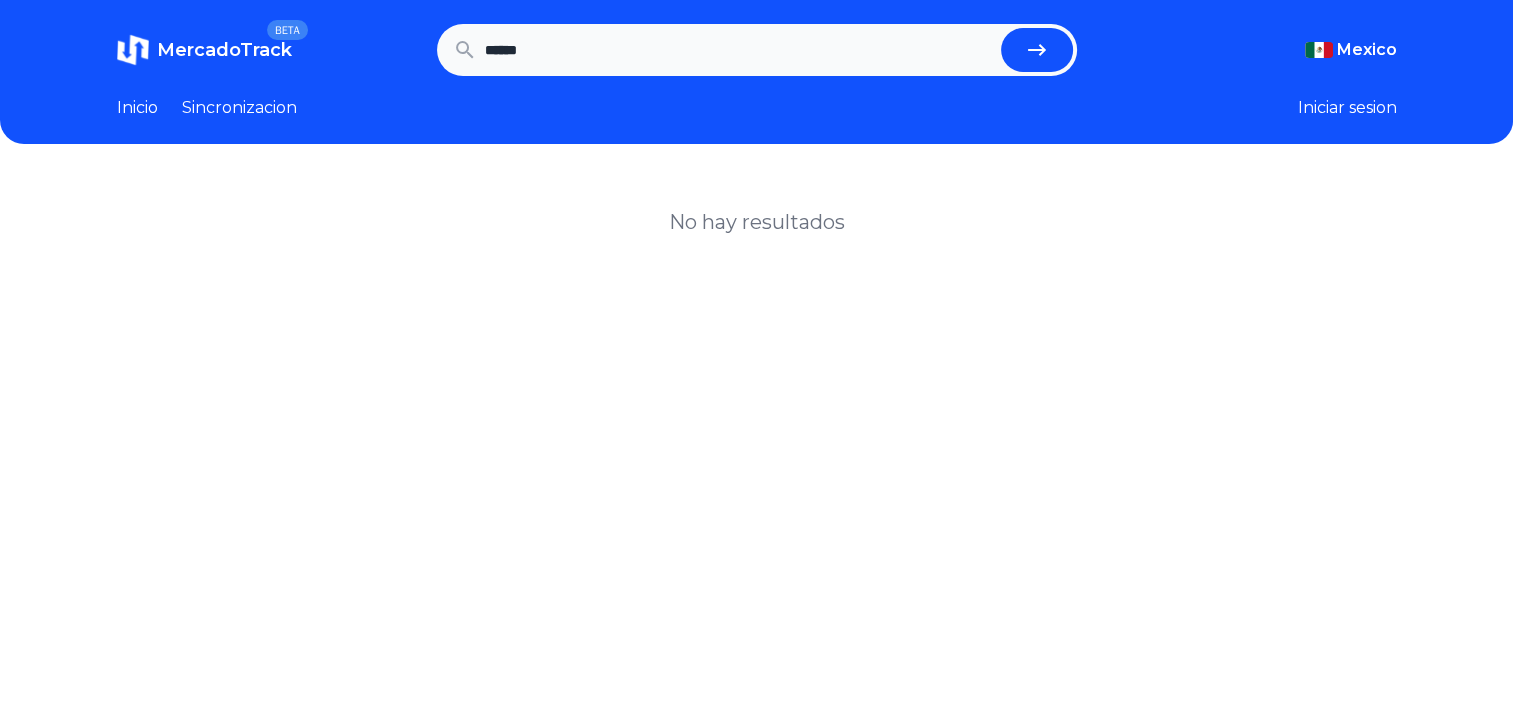 click at bounding box center [1037, 50] 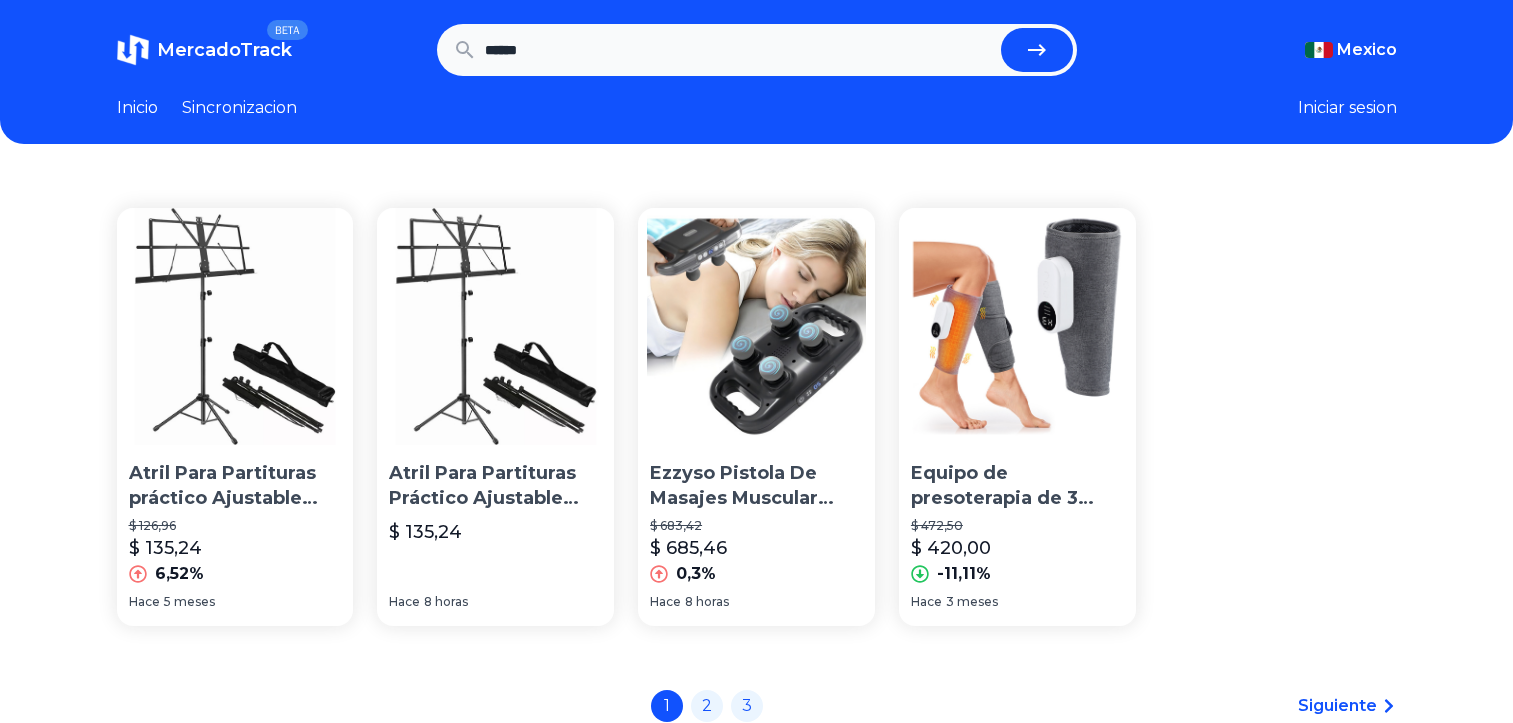 scroll, scrollTop: 0, scrollLeft: 0, axis: both 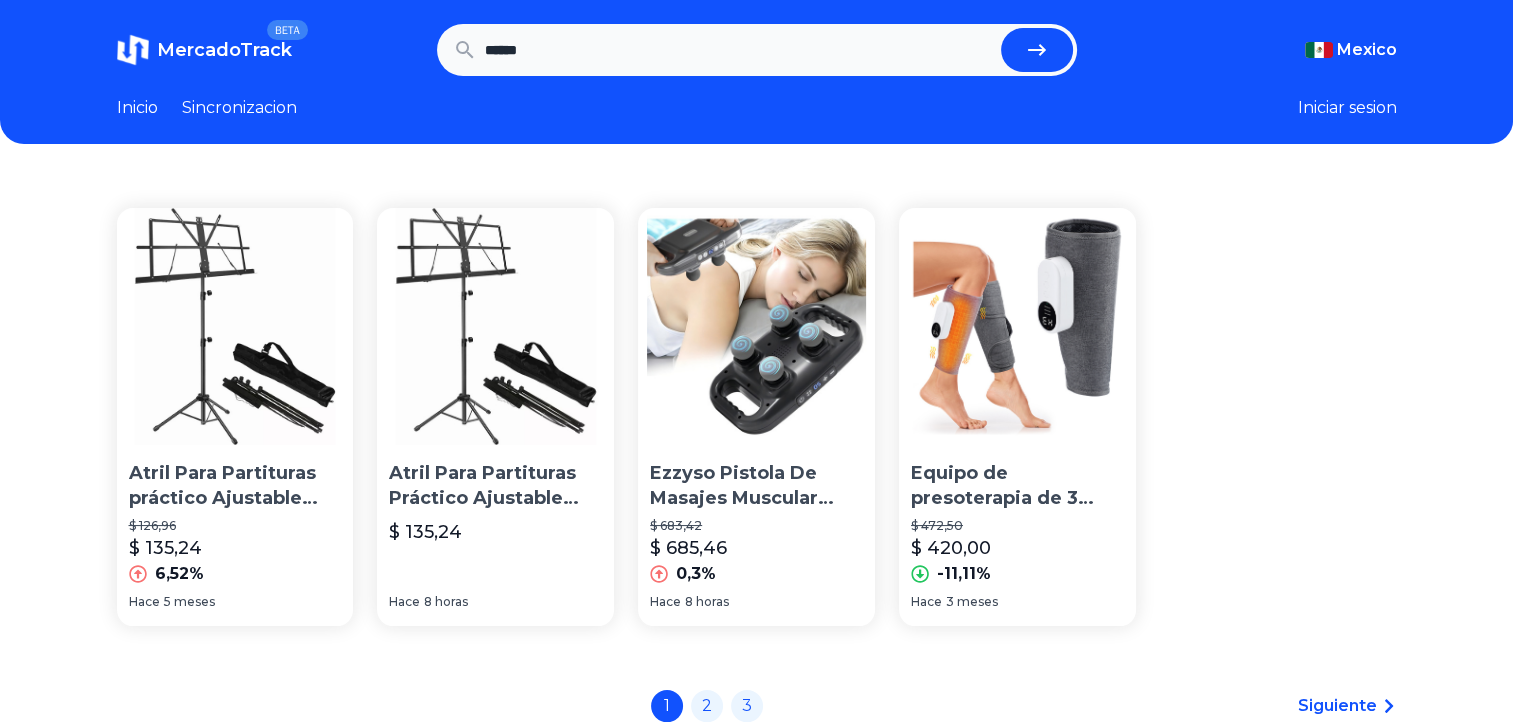drag, startPoint x: 643, startPoint y: 70, endPoint x: 248, endPoint y: 32, distance: 396.82364 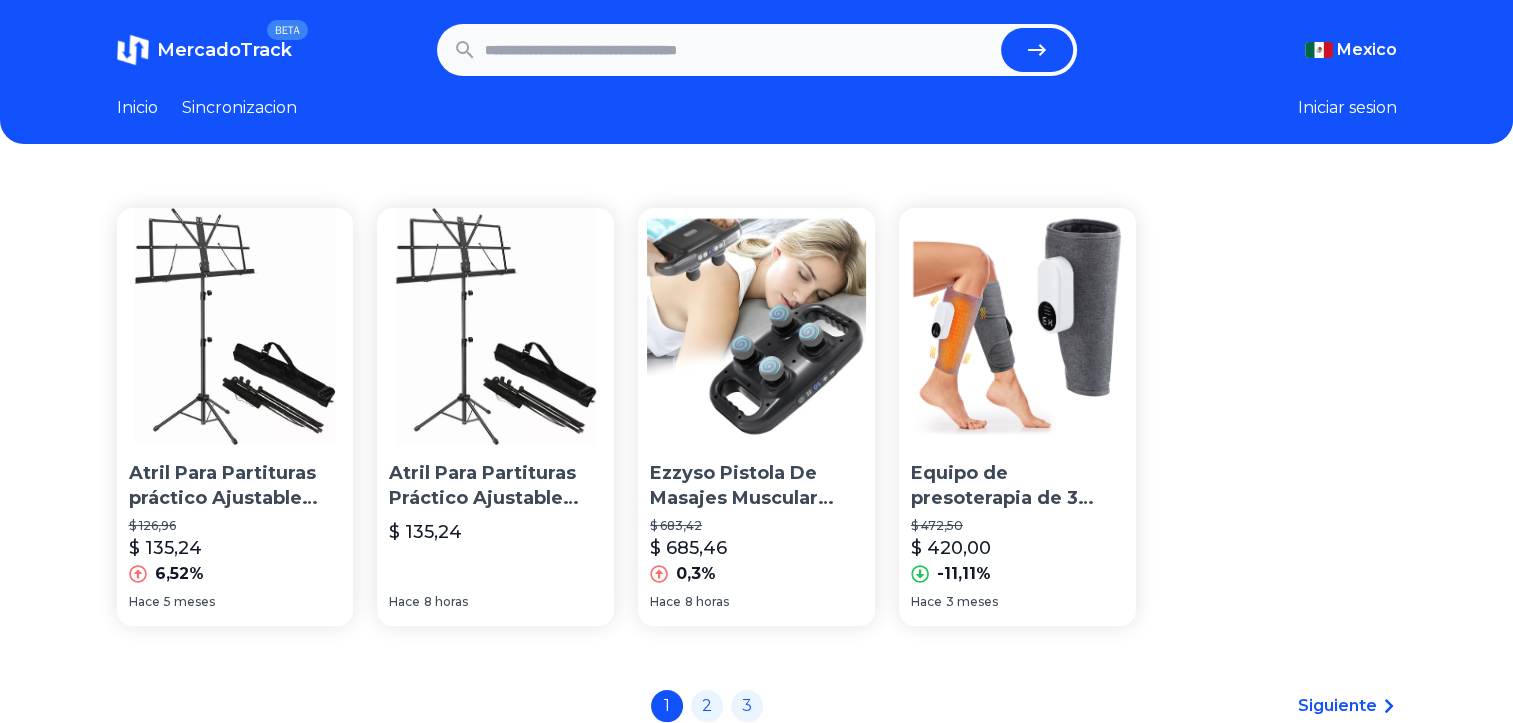 click on "Sincronizacion" at bounding box center (239, 108) 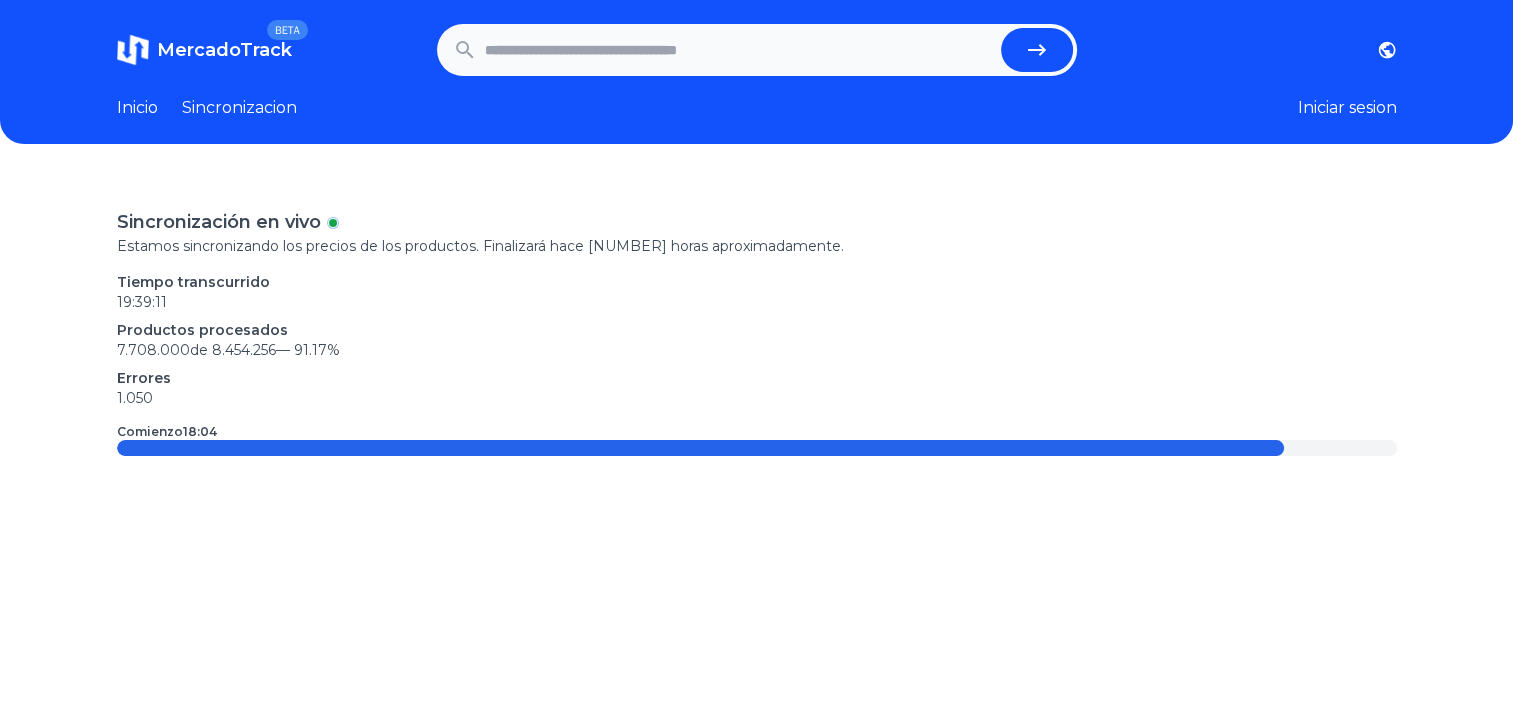 click at bounding box center (739, 50) 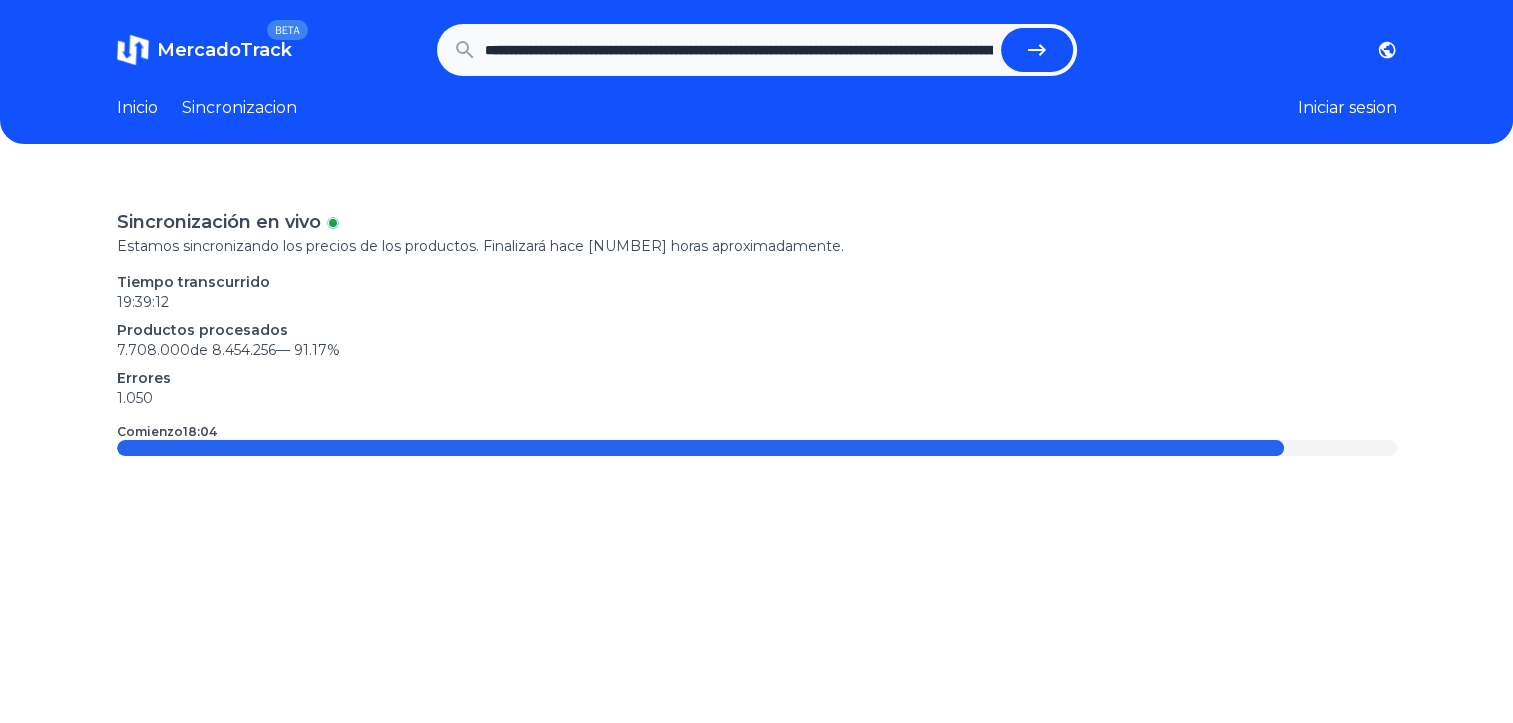 scroll, scrollTop: 0, scrollLeft: 2088, axis: horizontal 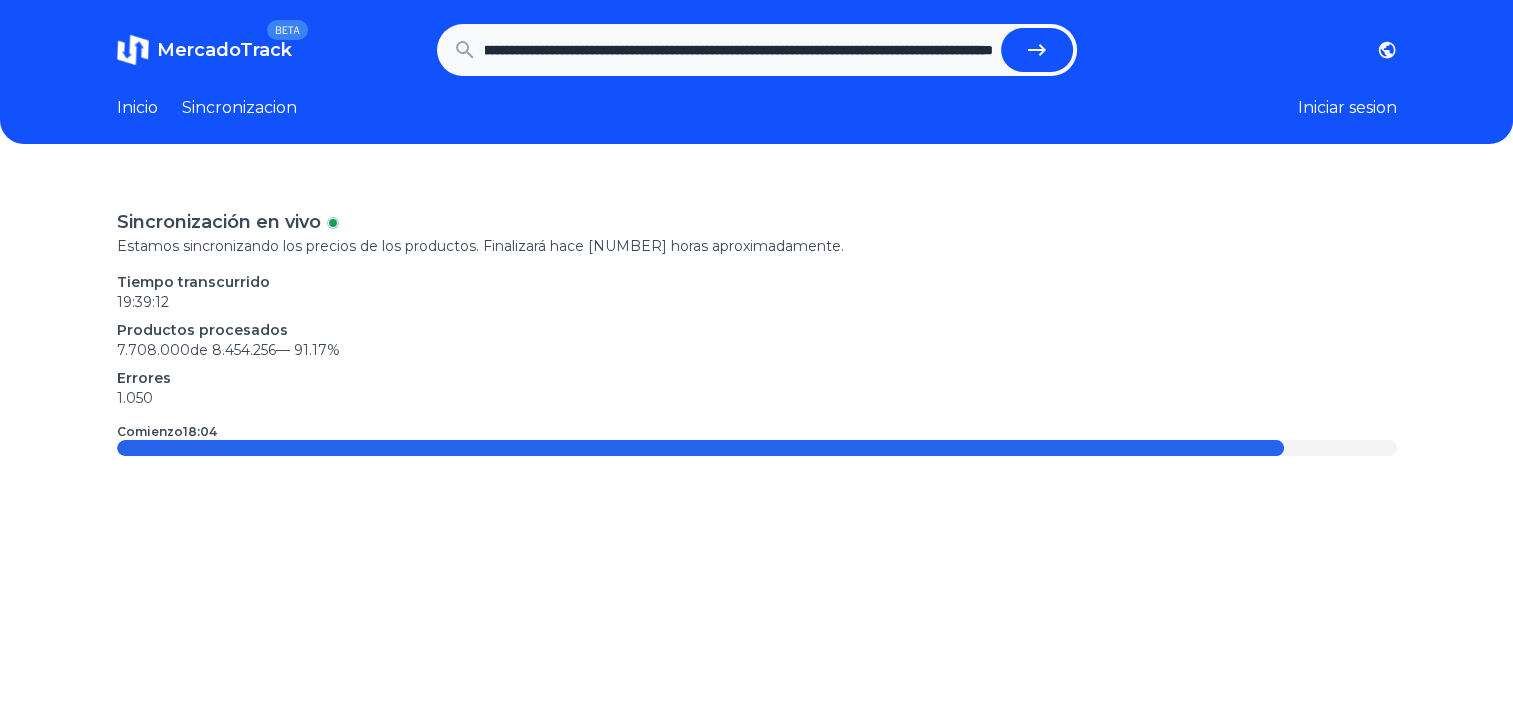 type on "**********" 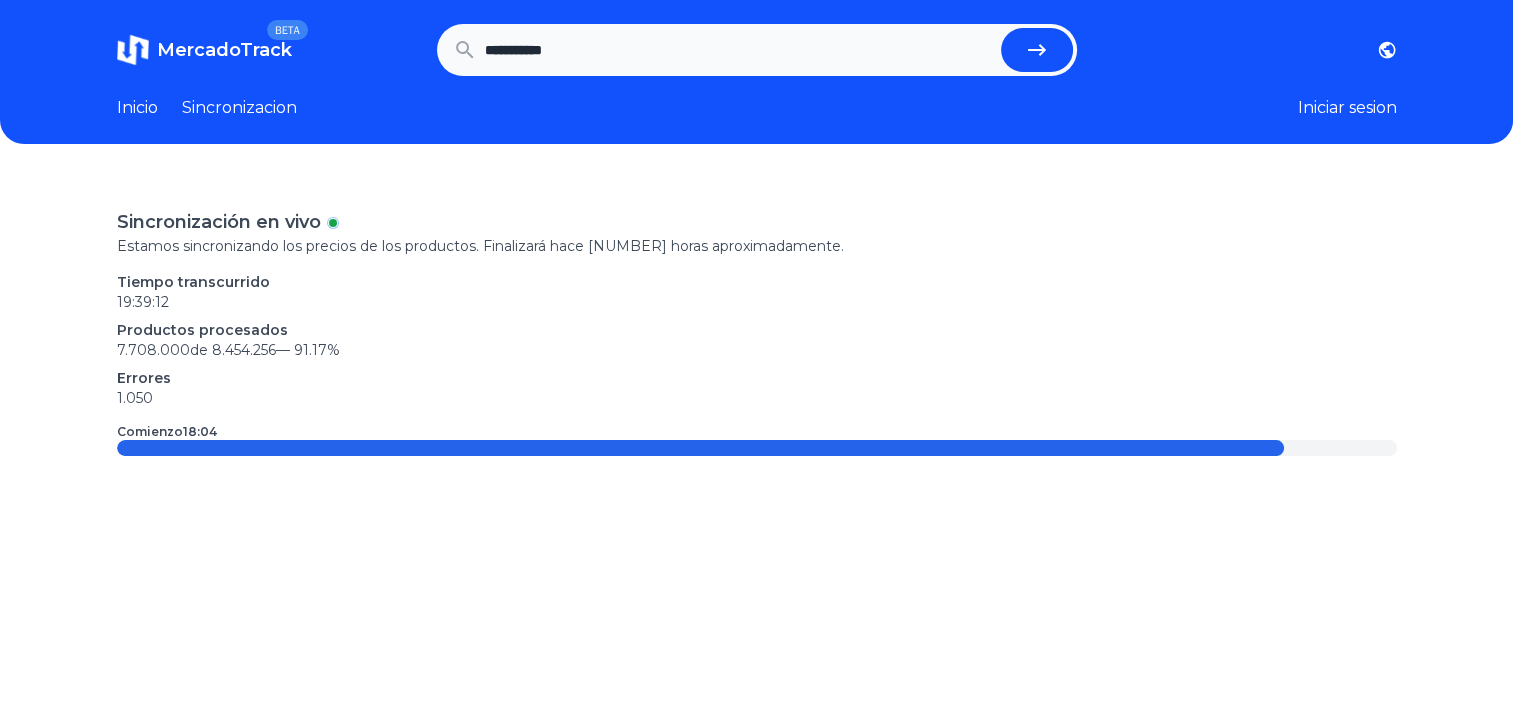 scroll, scrollTop: 0, scrollLeft: 0, axis: both 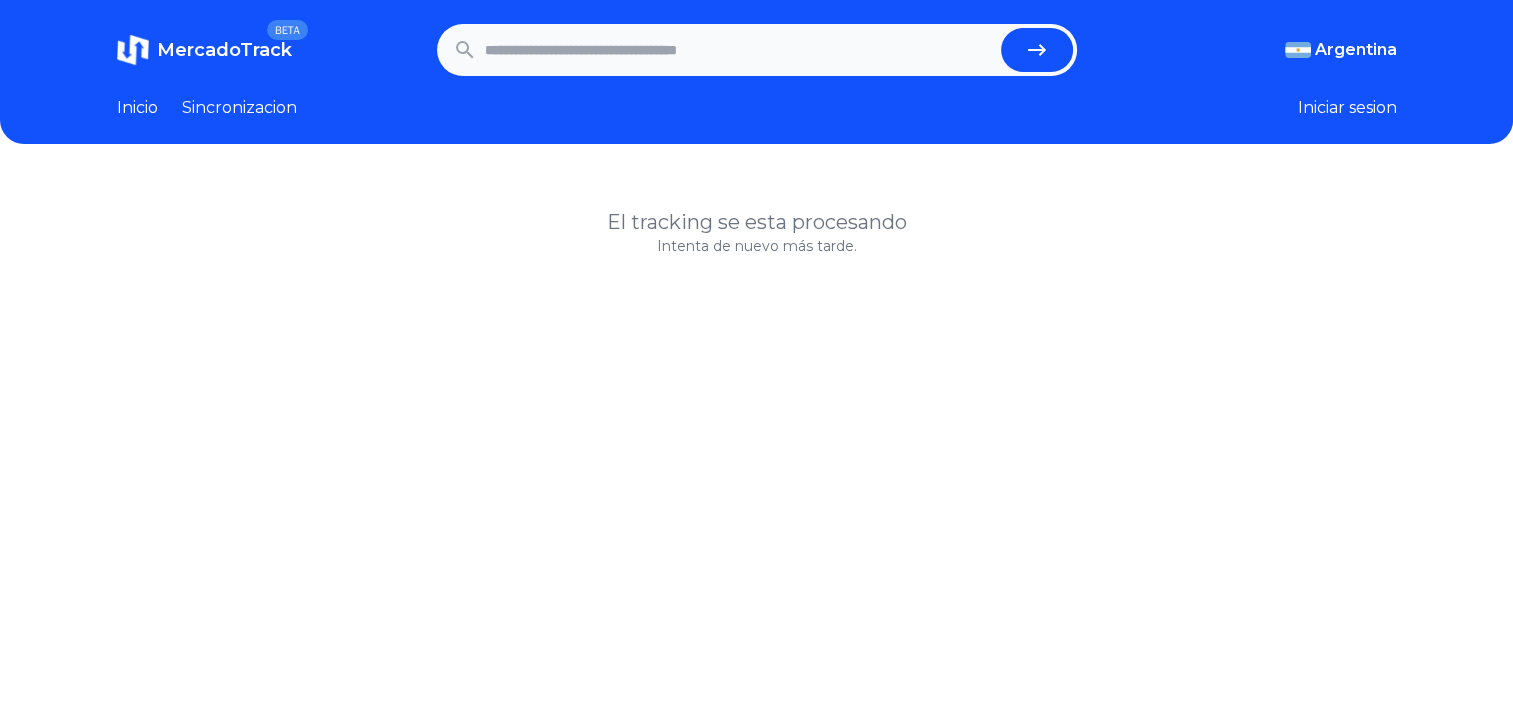 click on "MercadoTrack BETA [COUNTRY] [COUNTRY] [COUNTRY] [COUNTRY] [COUNTRY] [COUNTRY] [COUNTRY] [COUNTRY] [COUNTRY] [COUNTRY] [COUNTRY] [COUNTRY] Inicio Sincronizacion Iniciar sesion" at bounding box center (756, 72) 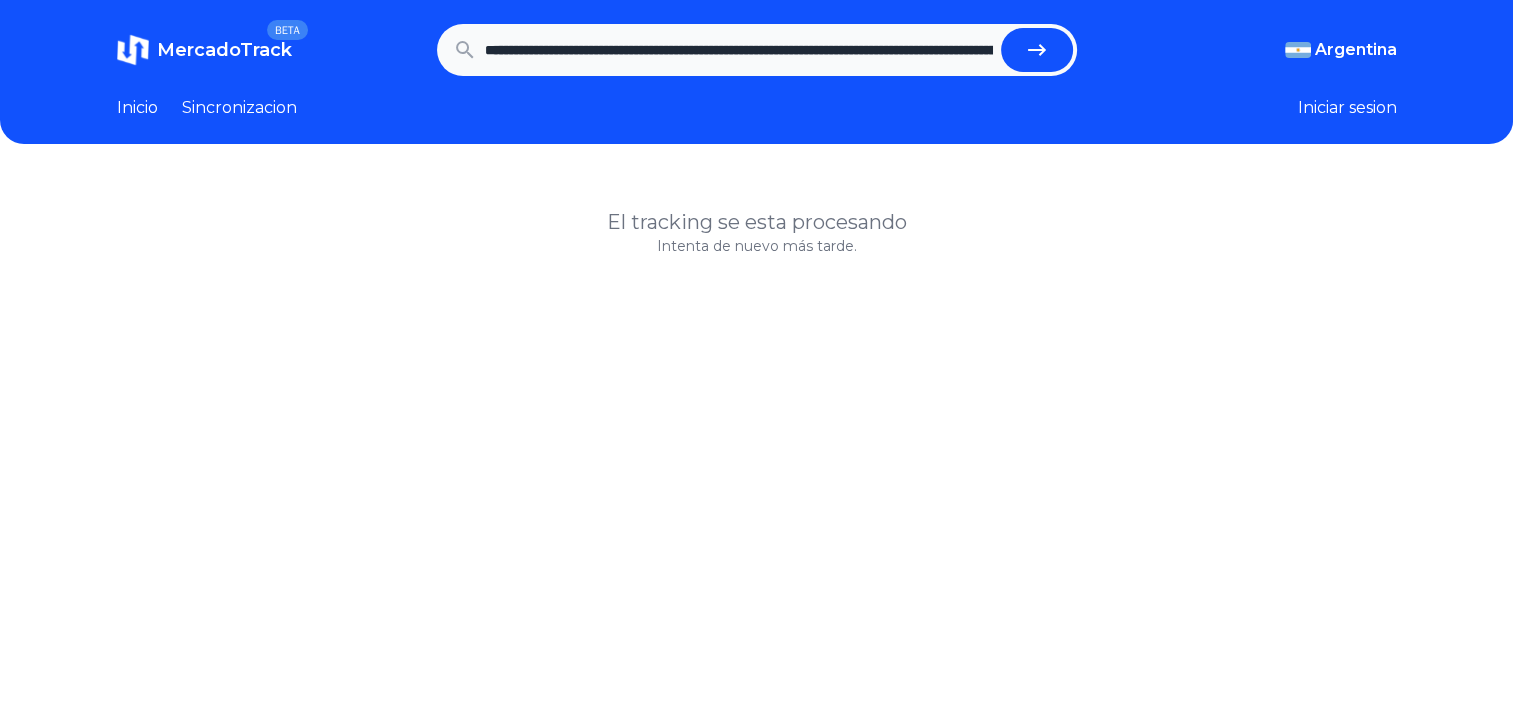 scroll, scrollTop: 0, scrollLeft: 2088, axis: horizontal 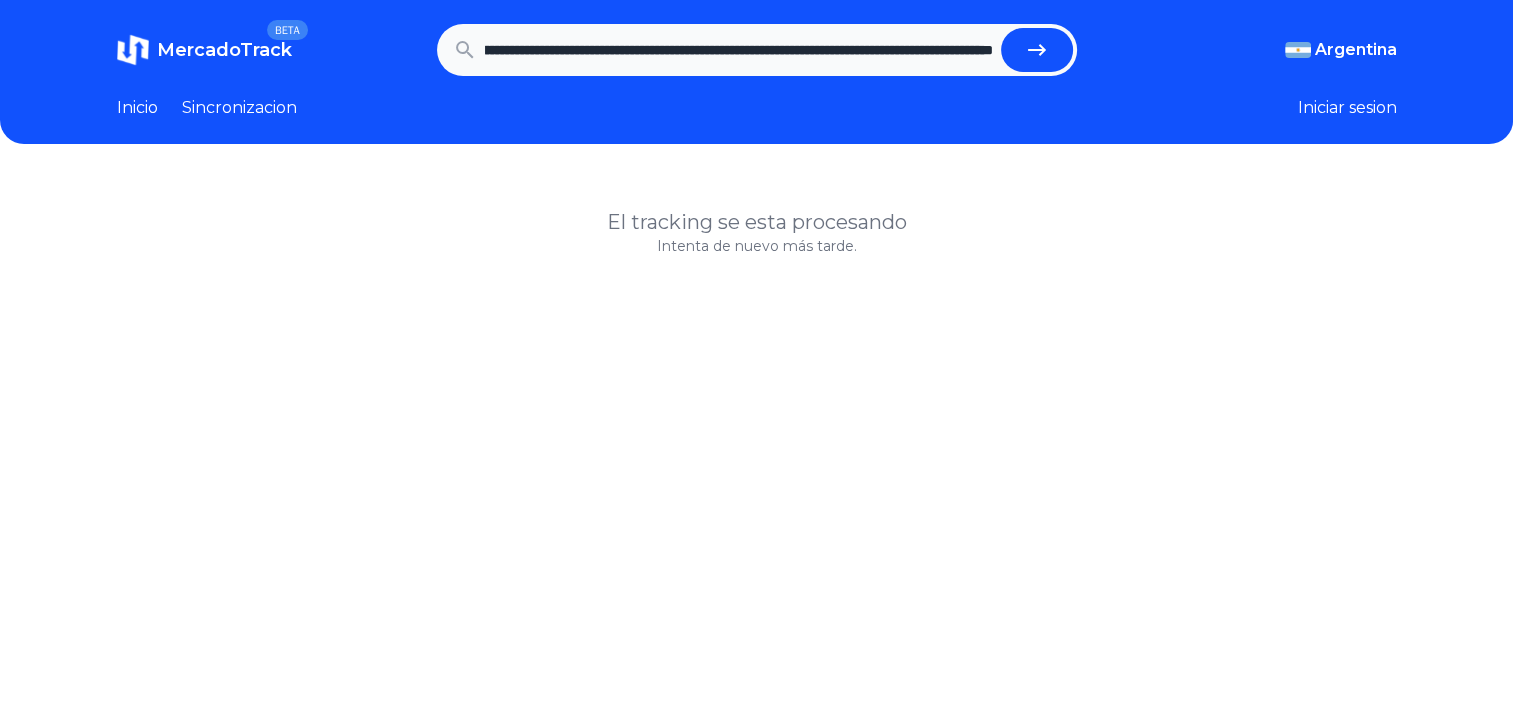 type on "**********" 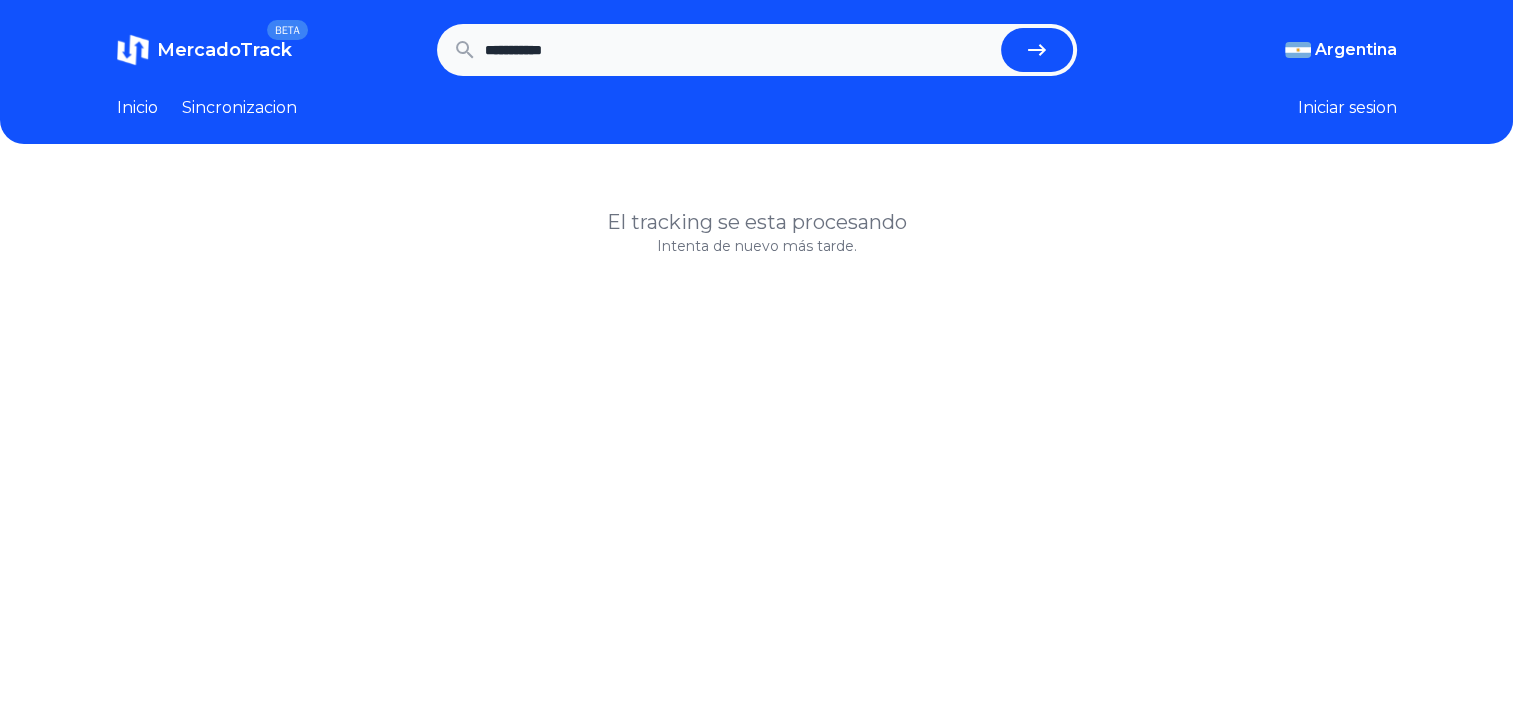 scroll, scrollTop: 0, scrollLeft: 0, axis: both 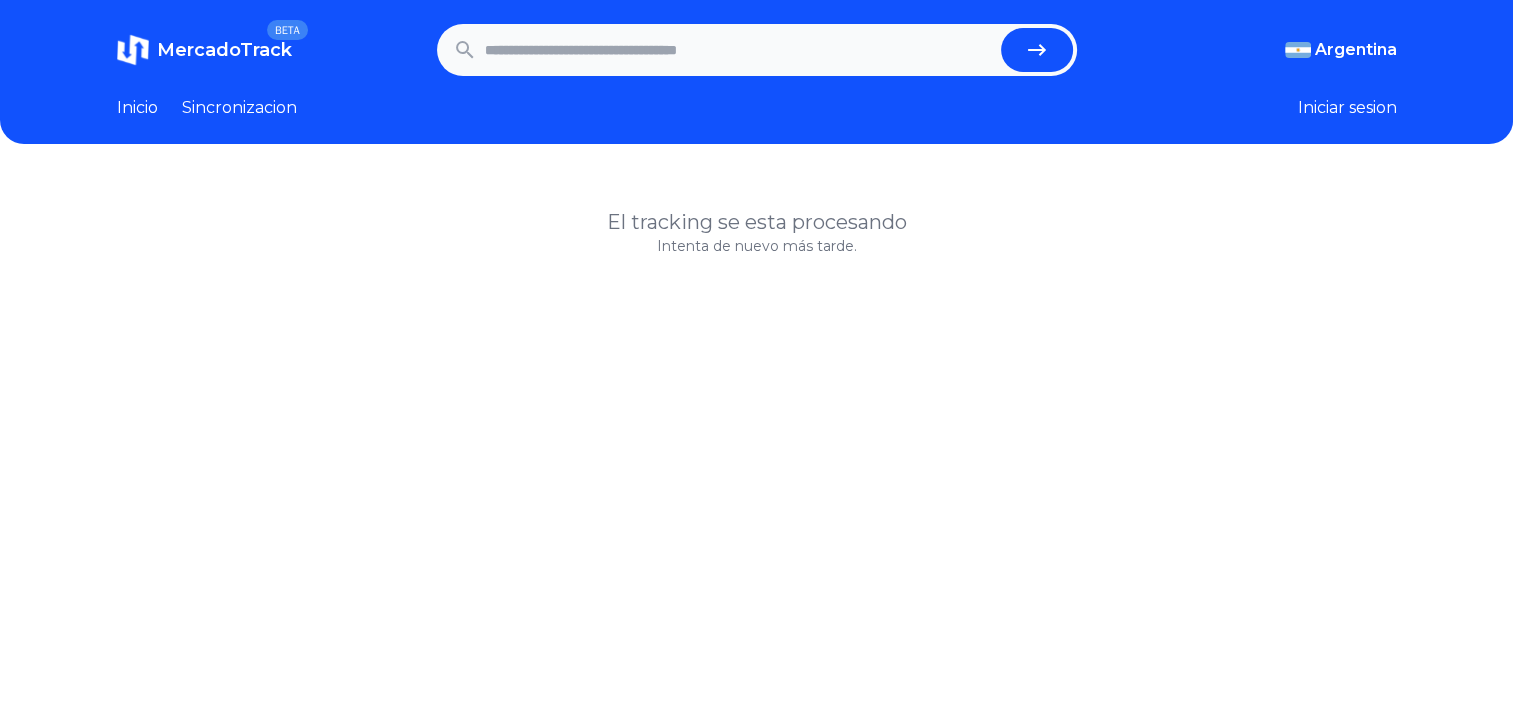click on "Sincronizacion" at bounding box center [239, 108] 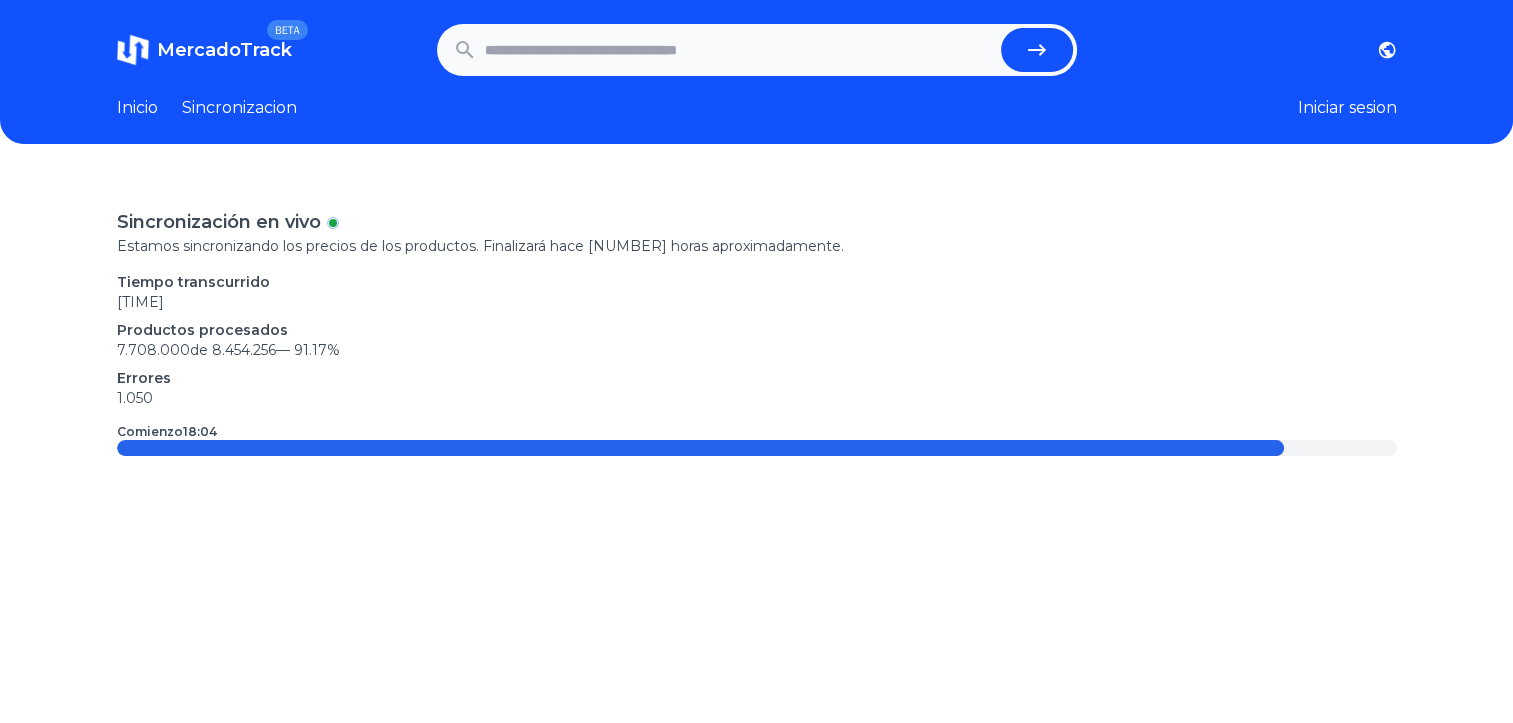 click on "MercadoTrack BETA [COUNTRY] [COUNTRY] [COUNTRY] [COUNTRY] [COUNTRY] [COUNTRY] [COUNTRY] [COUNTRY] [COUNTRY] [COUNTRY] [COUNTRY] [COUNTRY] Inicio Sincronizacion Iniciar sesion" at bounding box center [756, 72] 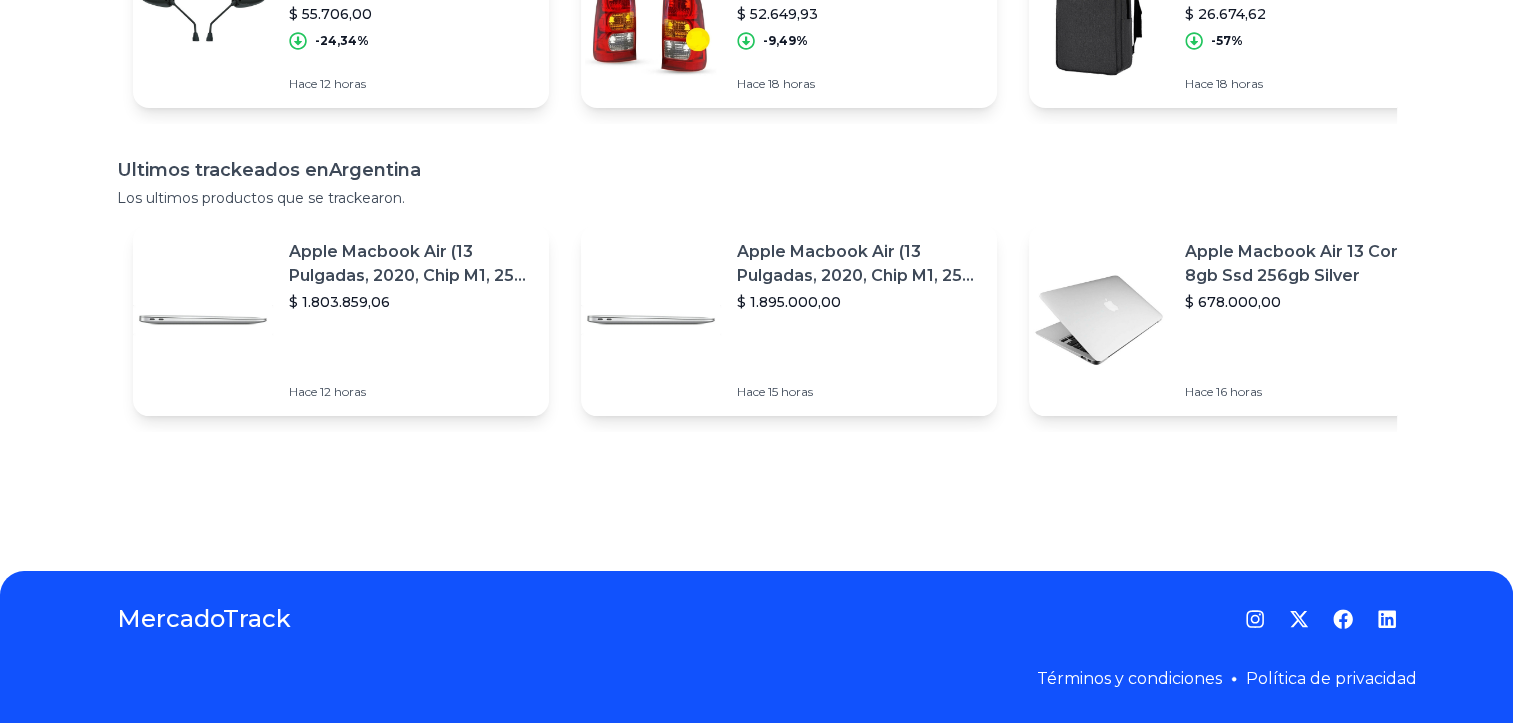 scroll, scrollTop: 0, scrollLeft: 0, axis: both 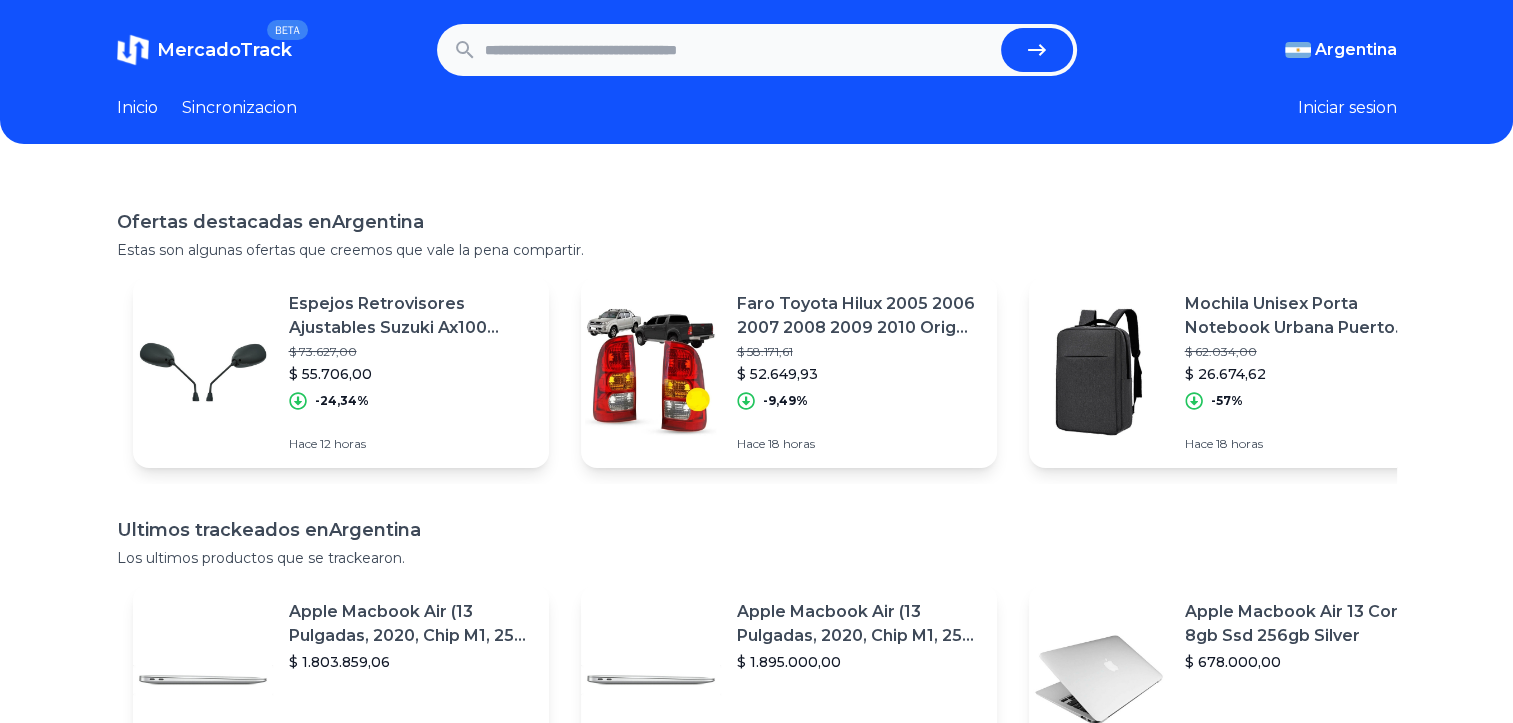 drag, startPoint x: 692, startPoint y: 15, endPoint x: 692, endPoint y: 40, distance: 25 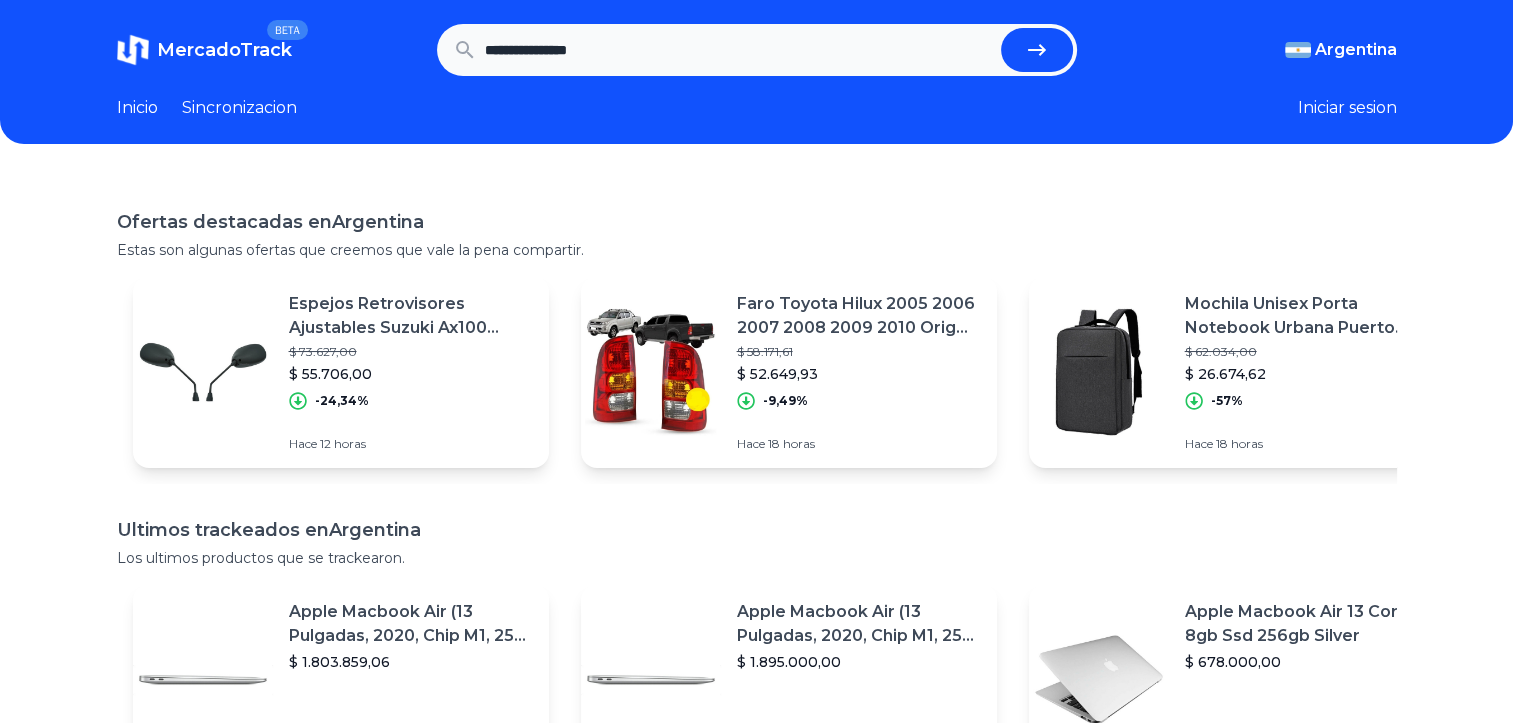 type on "**********" 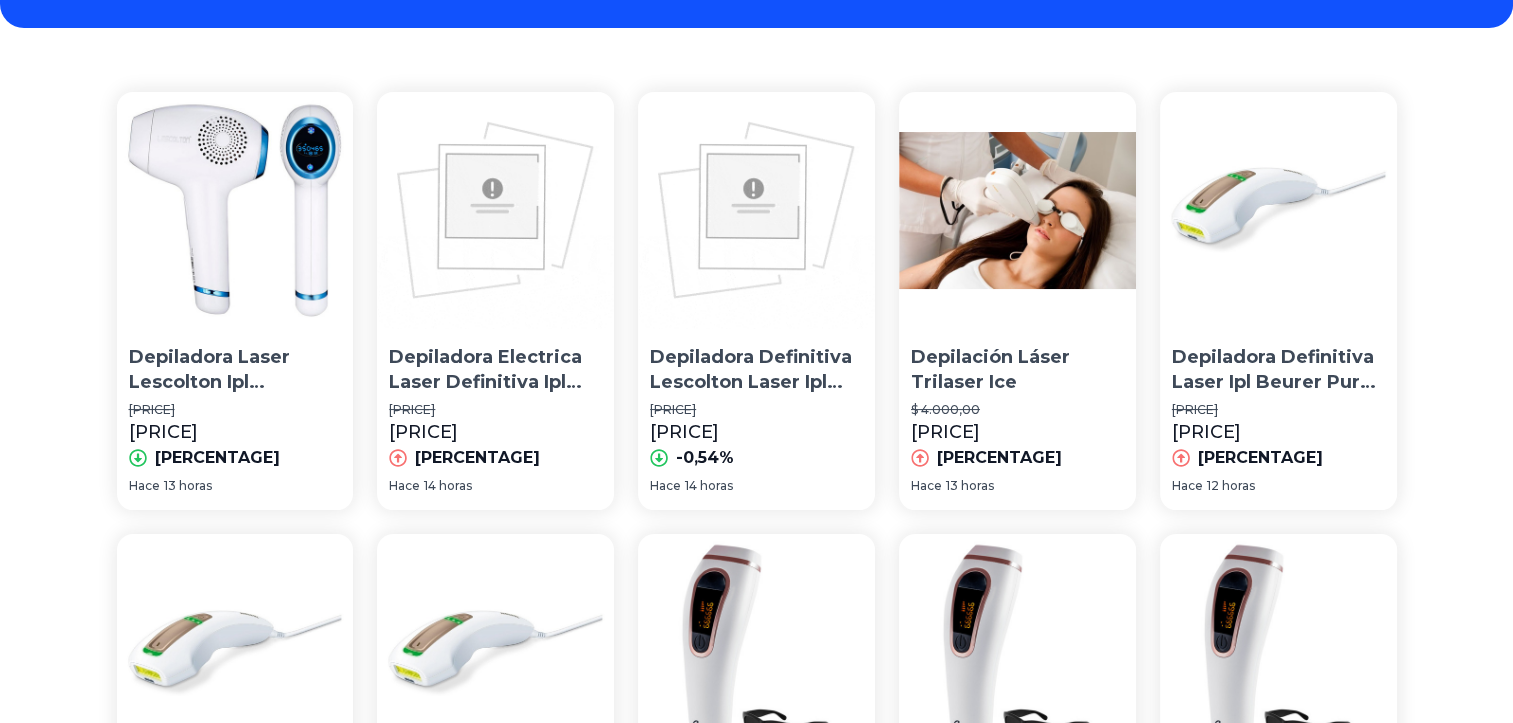 scroll, scrollTop: 0, scrollLeft: 0, axis: both 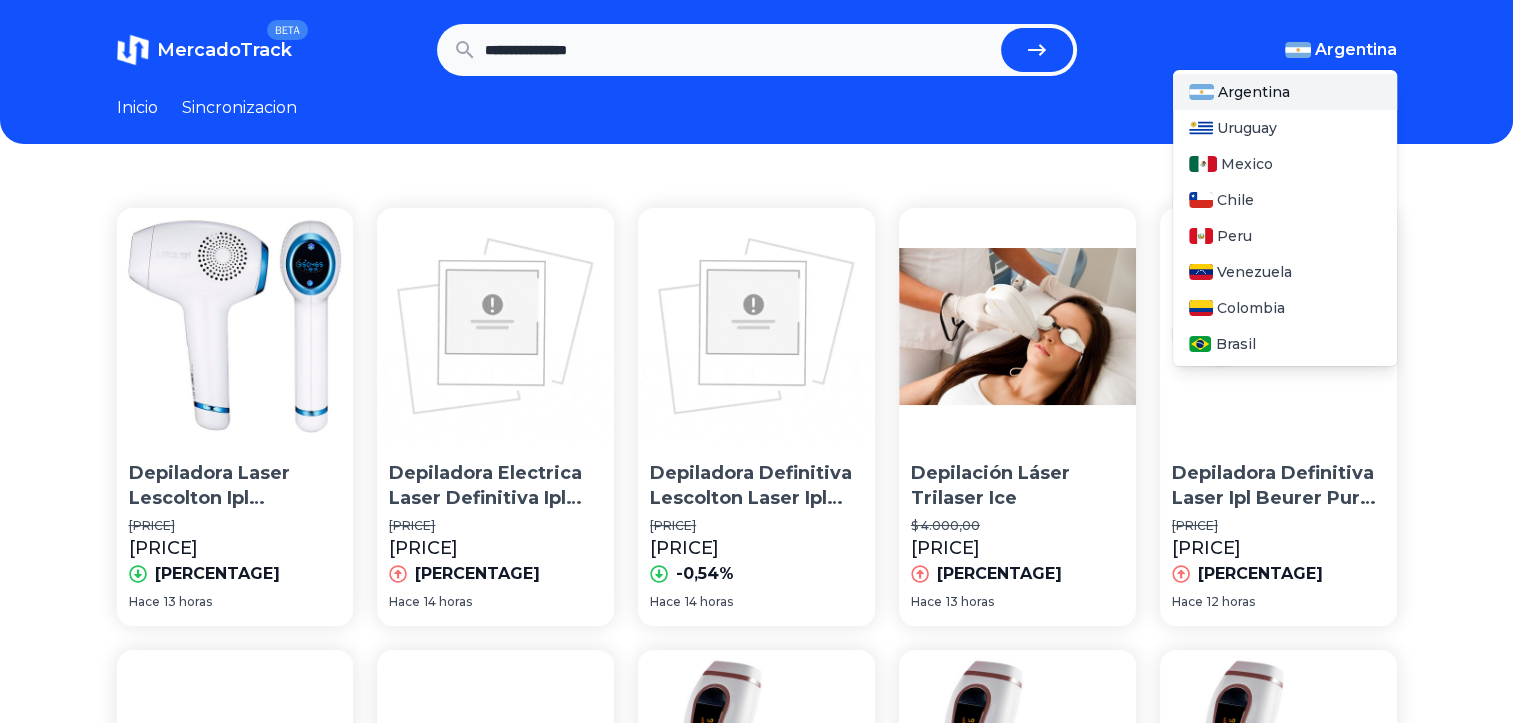 click on "Argentina" at bounding box center [1356, 50] 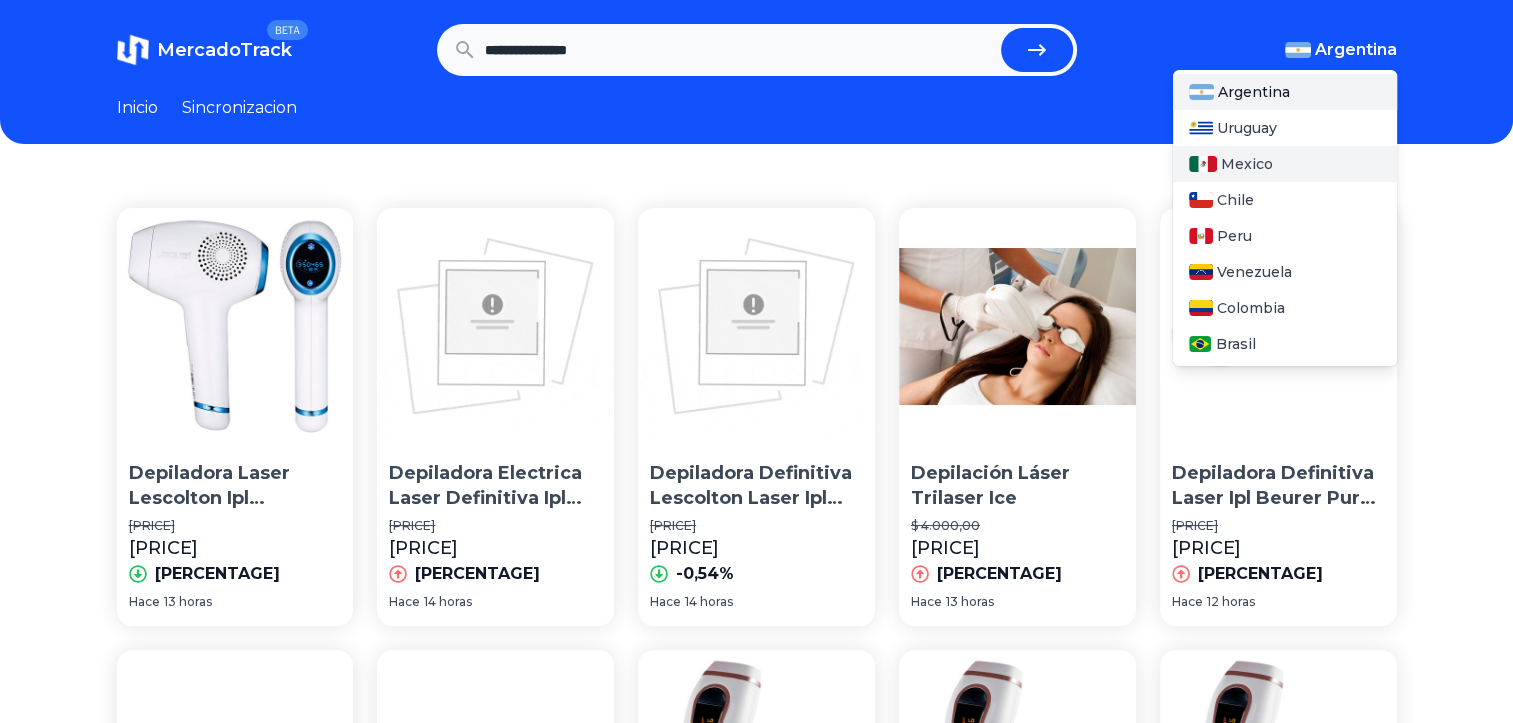 click on "Mexico" at bounding box center [1285, 164] 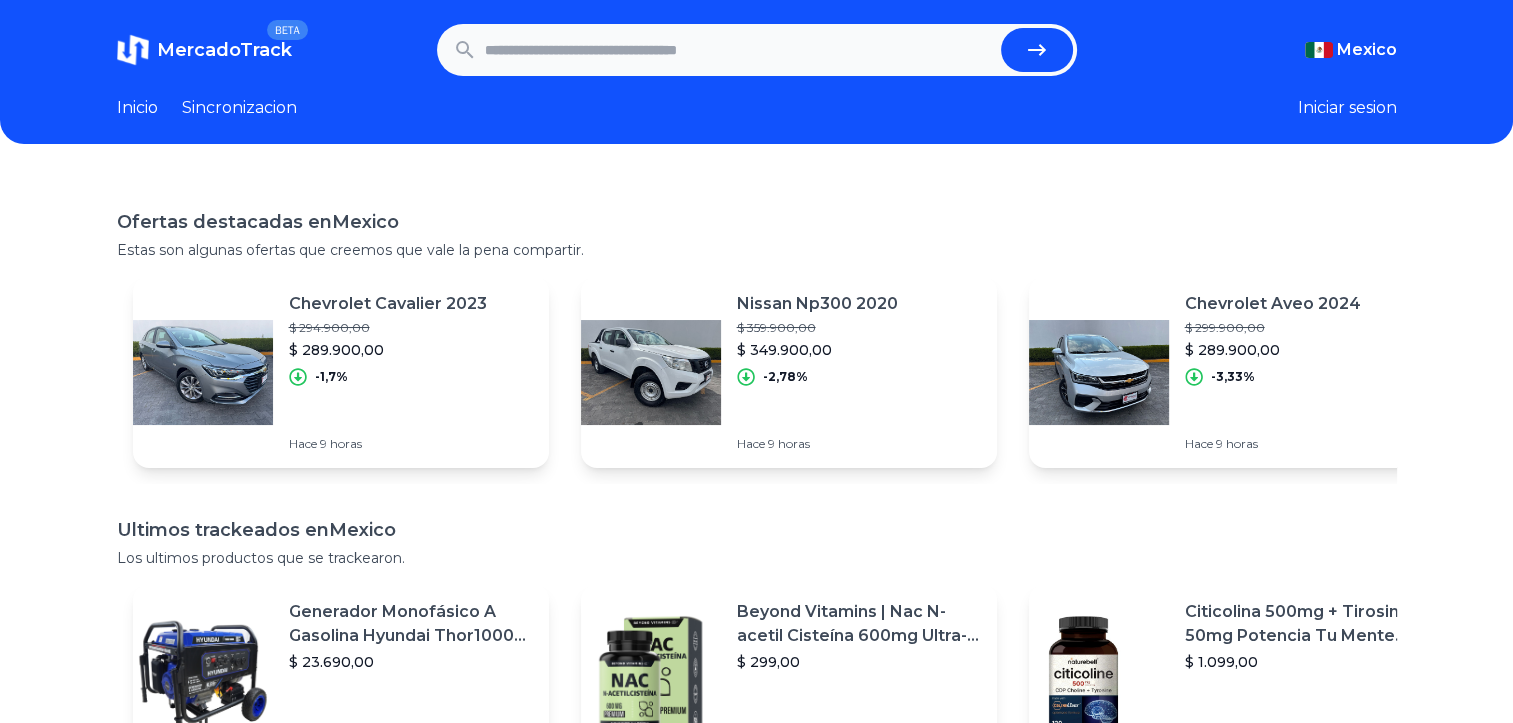 click at bounding box center [739, 50] 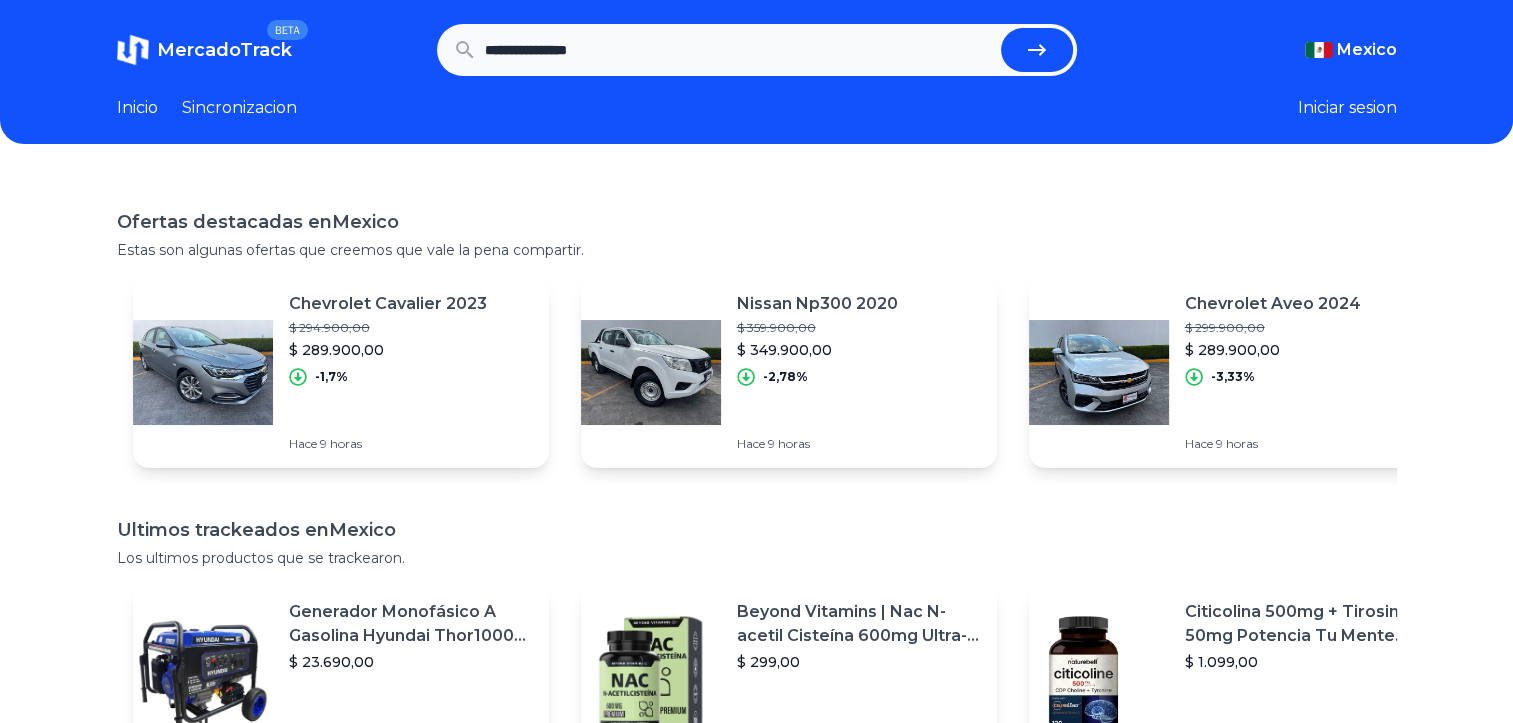type on "**********" 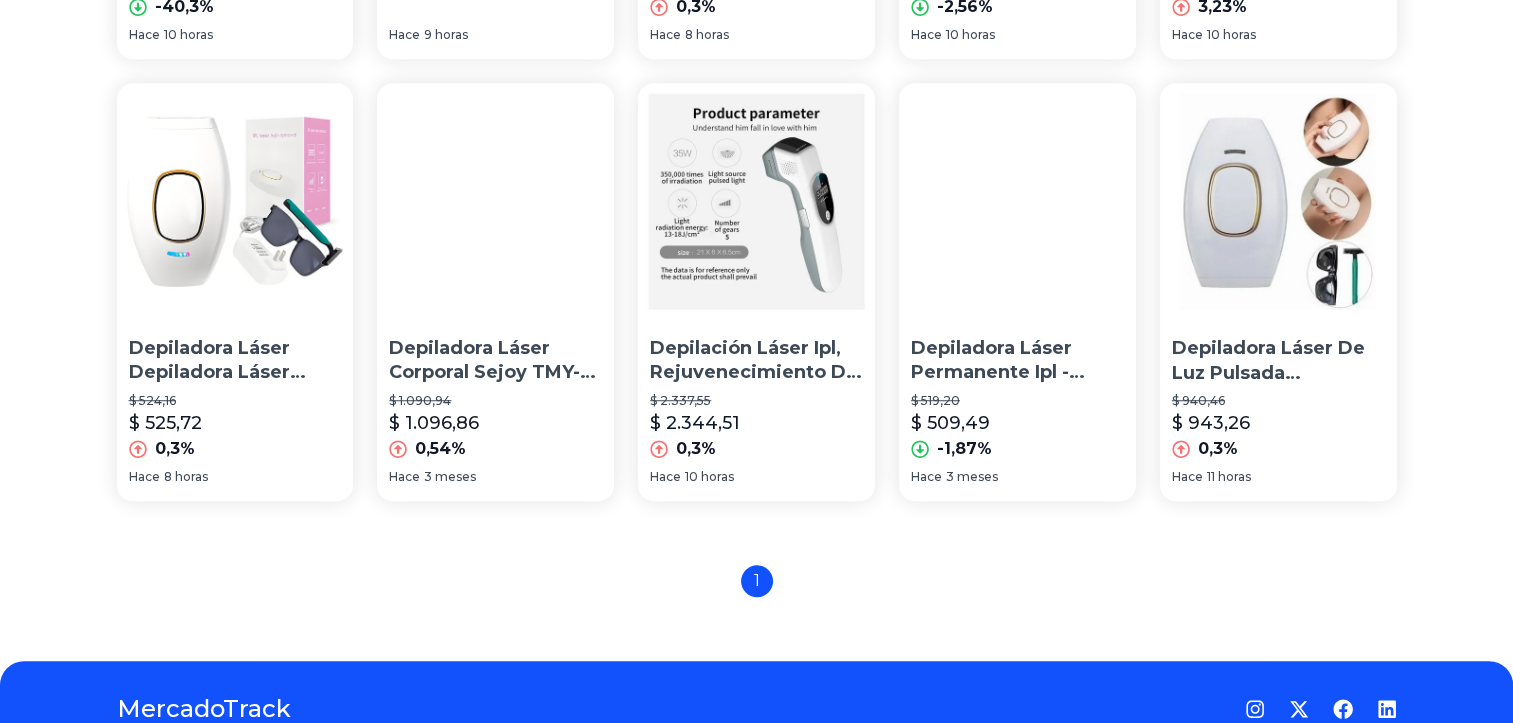 scroll, scrollTop: 1456, scrollLeft: 0, axis: vertical 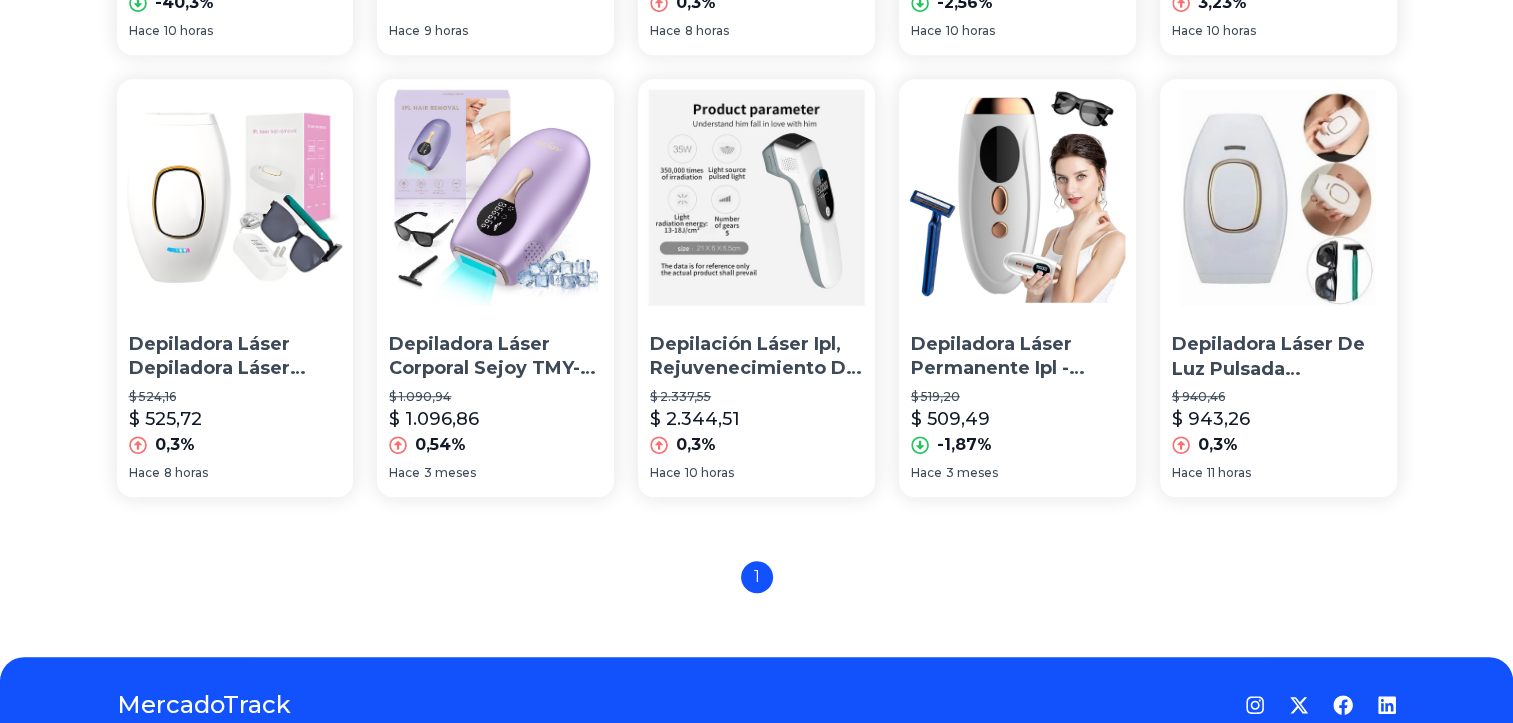 click on "1" at bounding box center [757, 577] 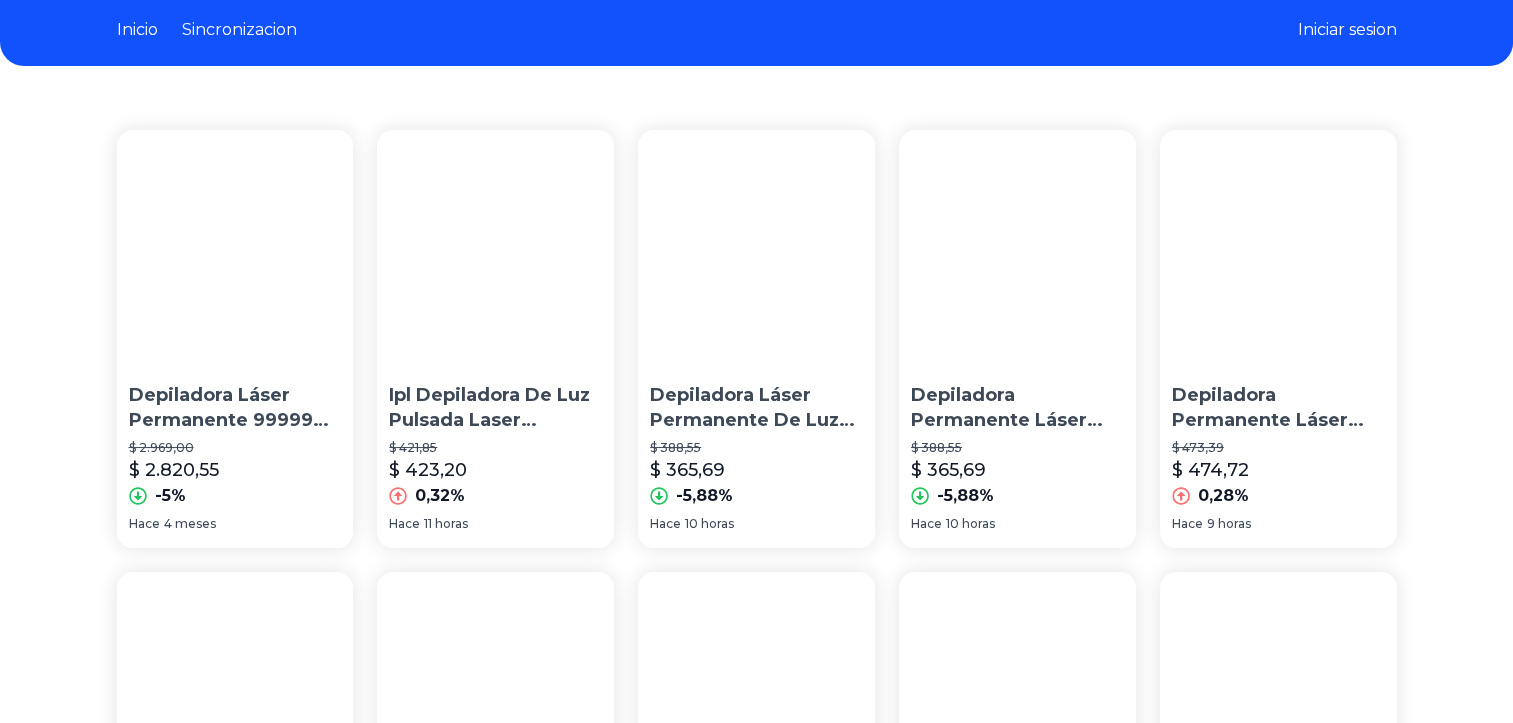 scroll, scrollTop: 0, scrollLeft: 0, axis: both 